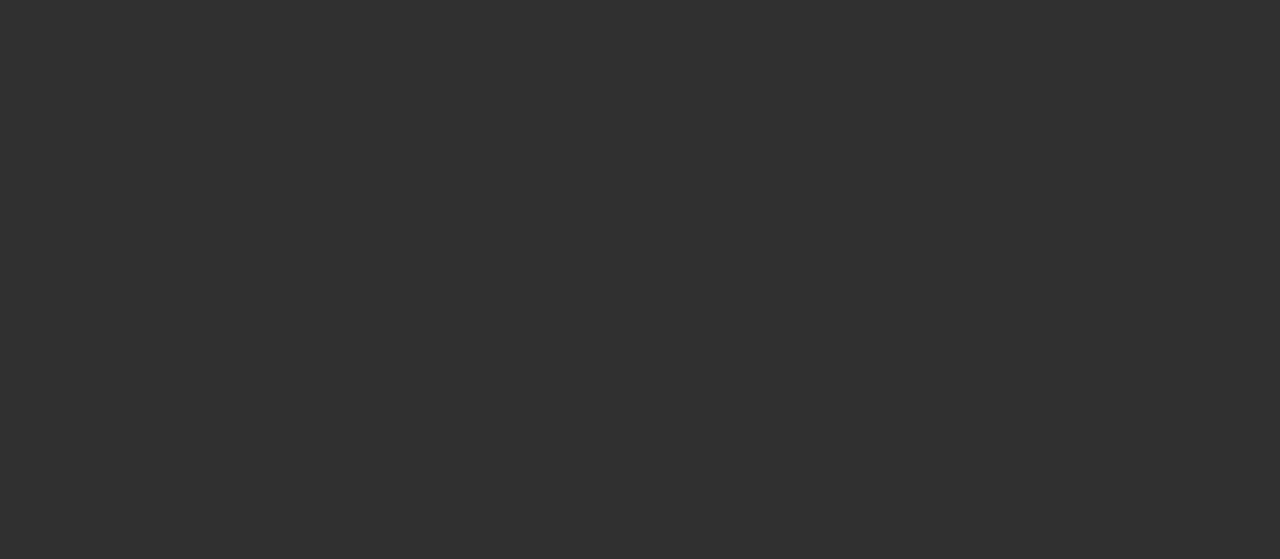 scroll, scrollTop: 0, scrollLeft: 0, axis: both 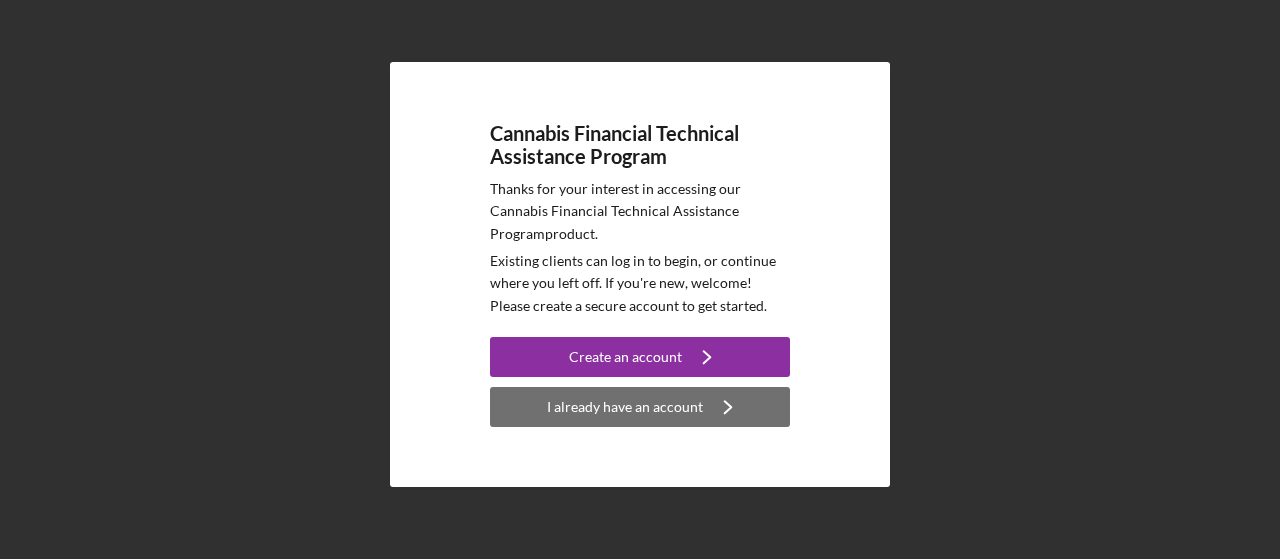 click on "I already have an account" at bounding box center (625, 407) 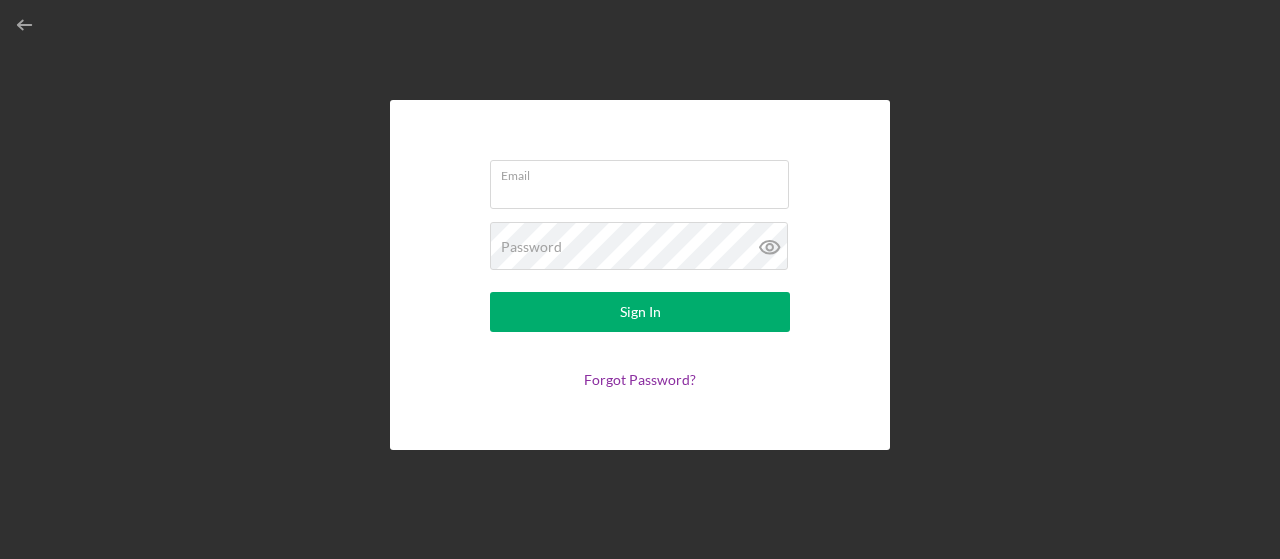 type on "Juan@chroniccorners.com" 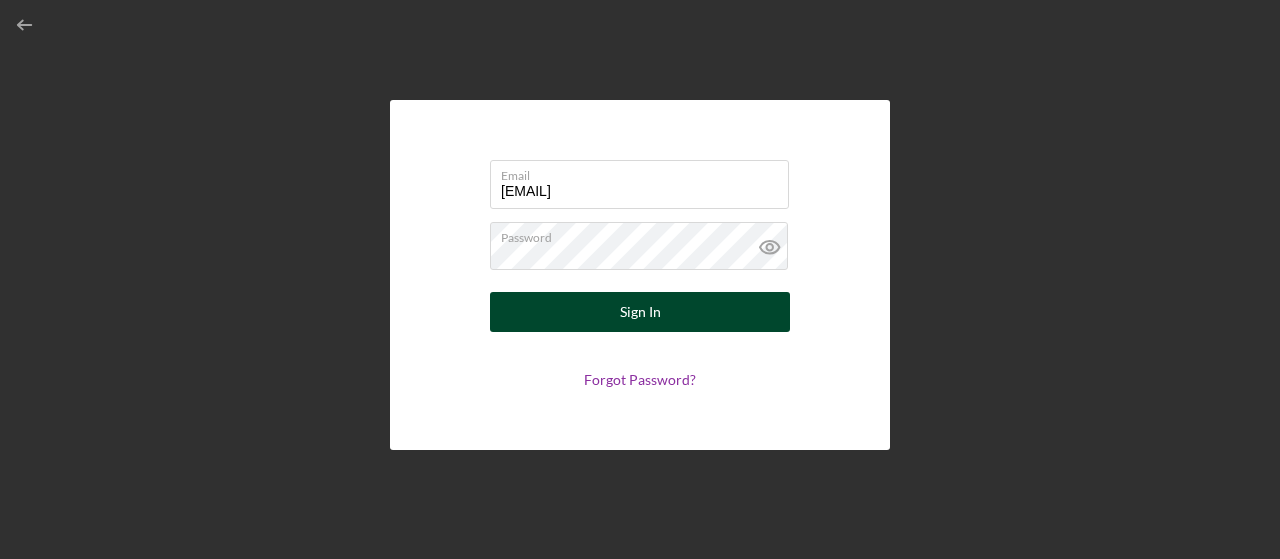 click on "Sign In" at bounding box center (640, 312) 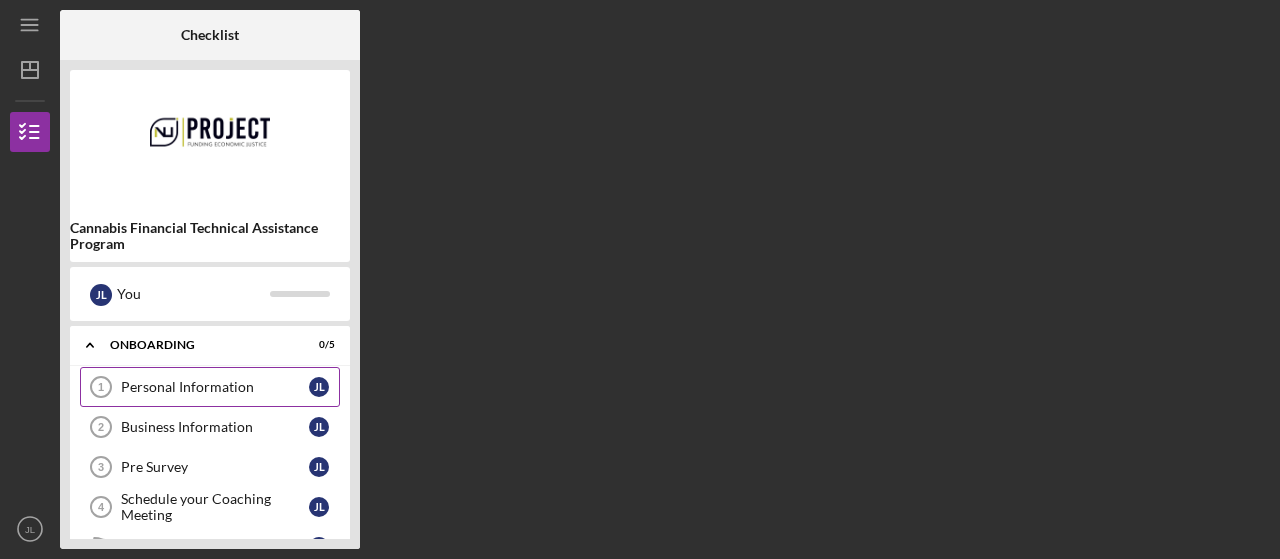 click on "Personal Information" at bounding box center [215, 387] 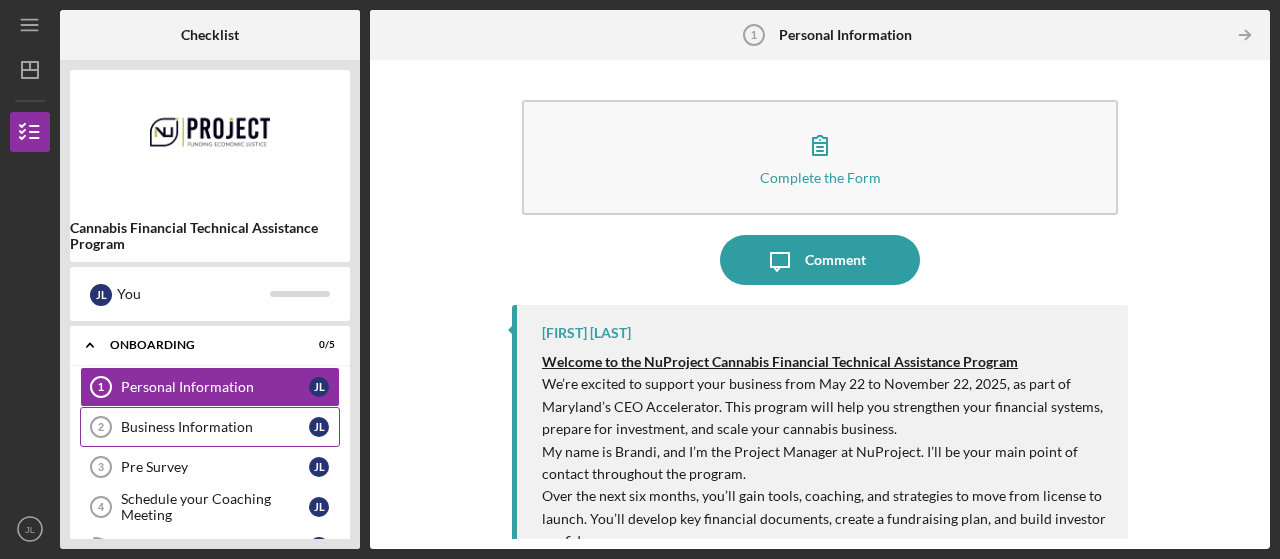 click on "Business Information" at bounding box center [215, 427] 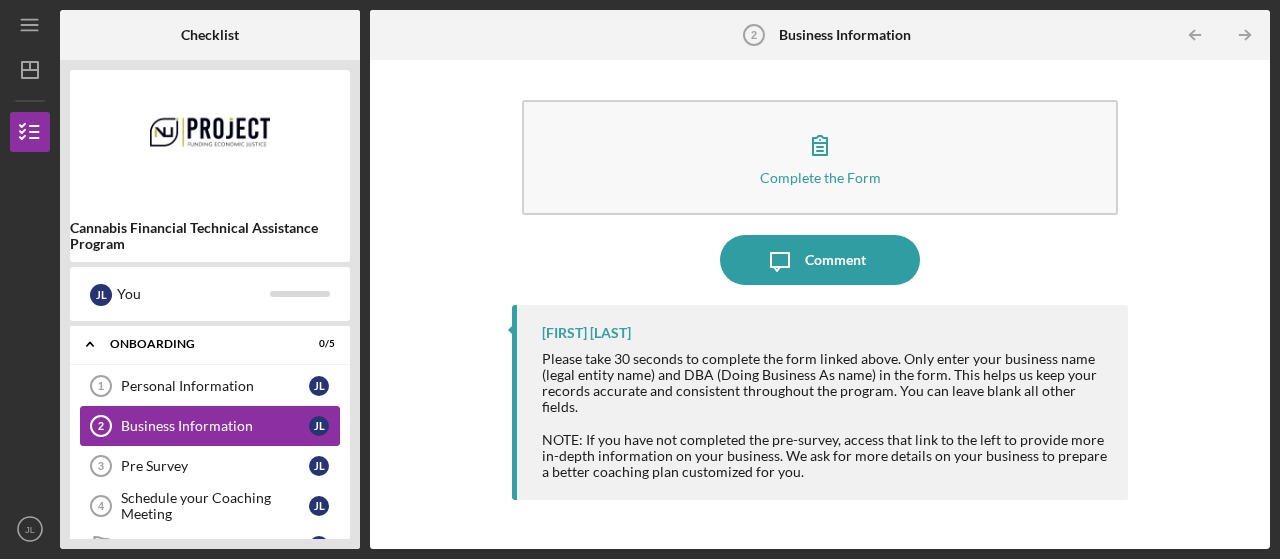 scroll, scrollTop: 0, scrollLeft: 0, axis: both 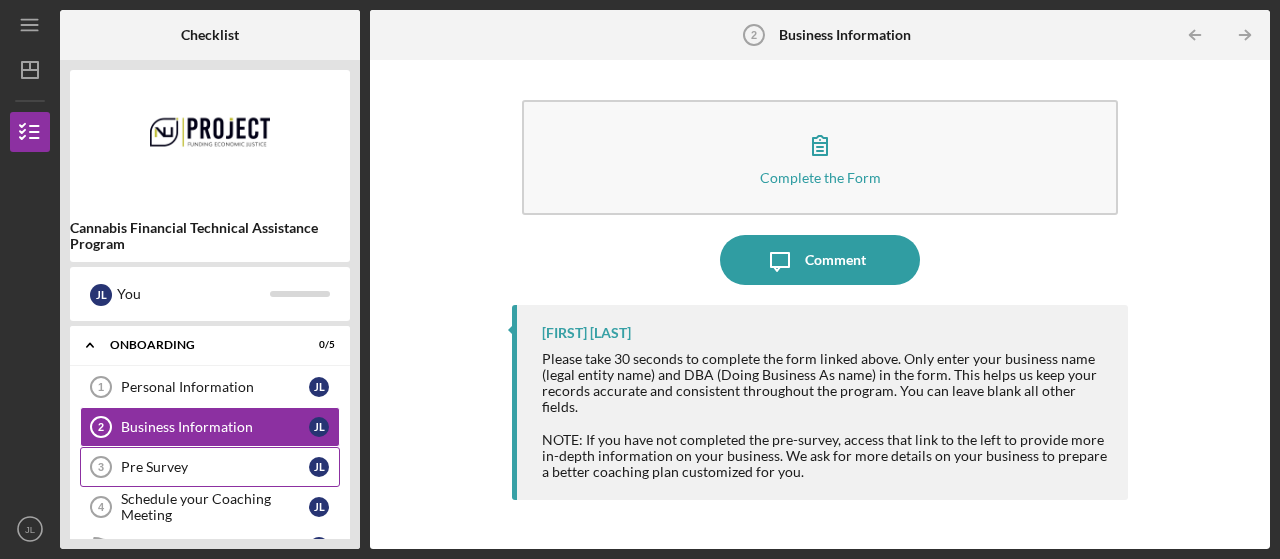 click on "Pre Survey" at bounding box center [215, 467] 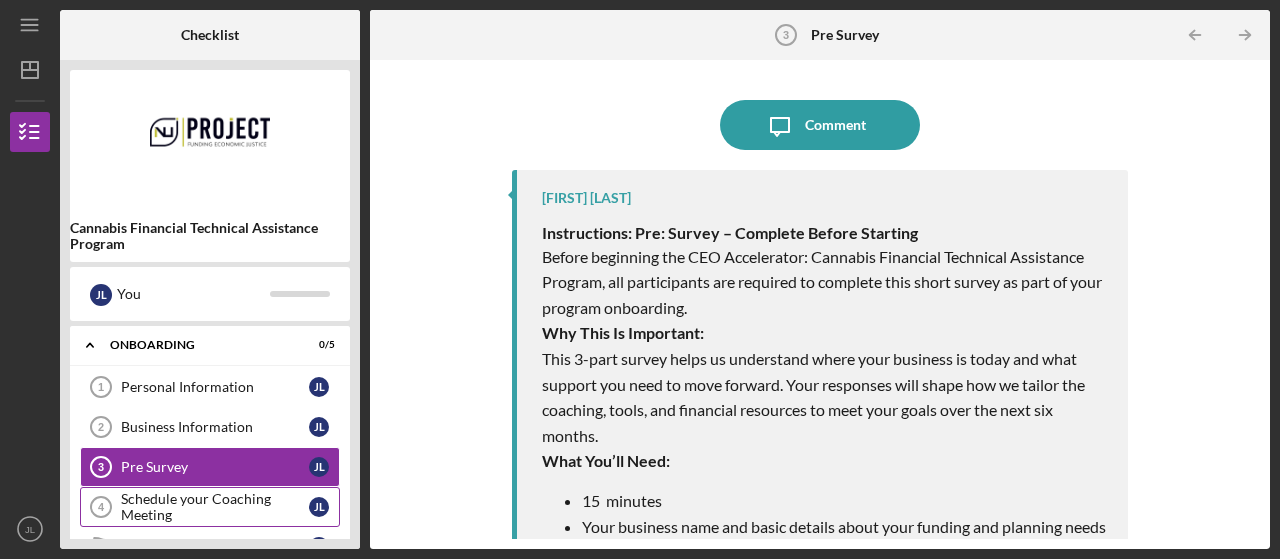 click on "Schedule your Coaching Meeting" at bounding box center (215, 507) 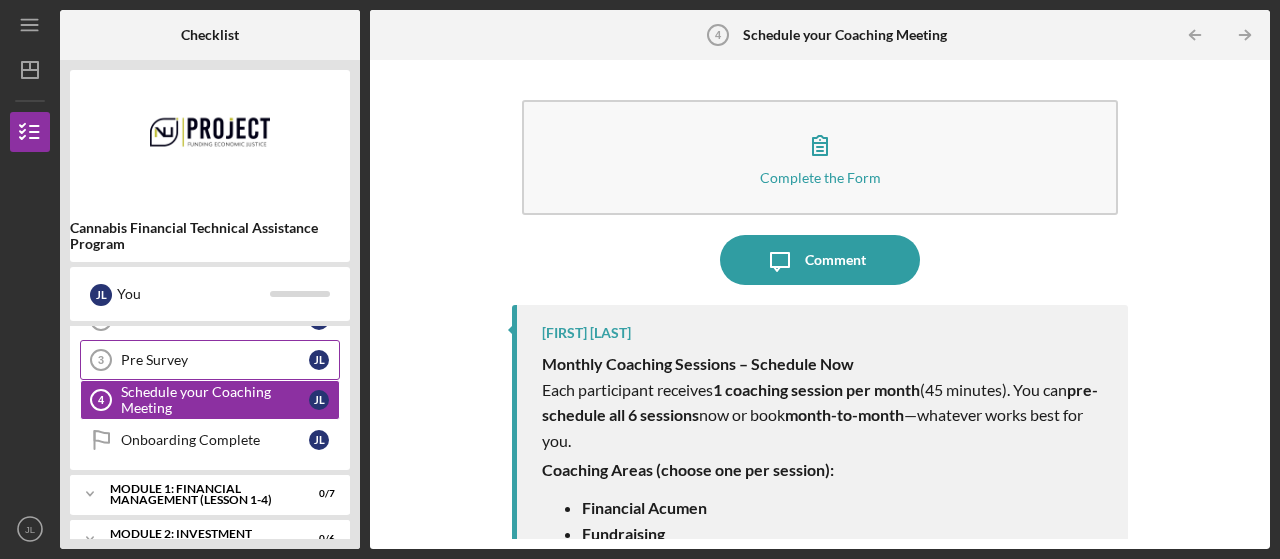 scroll, scrollTop: 133, scrollLeft: 0, axis: vertical 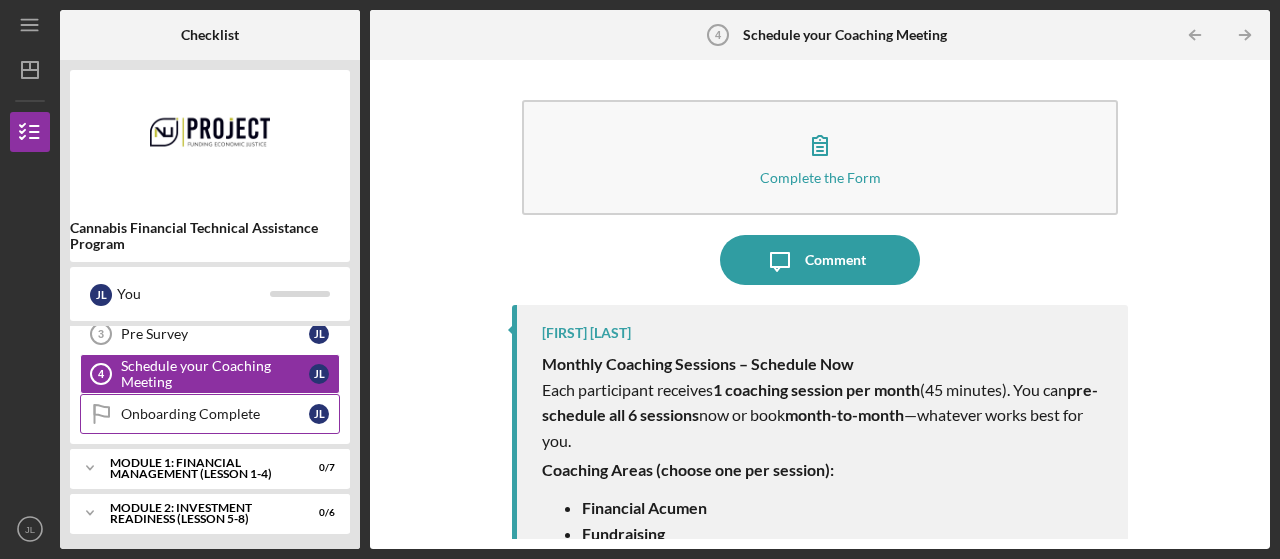 click on "Onboarding Complete Onboarding Complete J L" at bounding box center [210, 414] 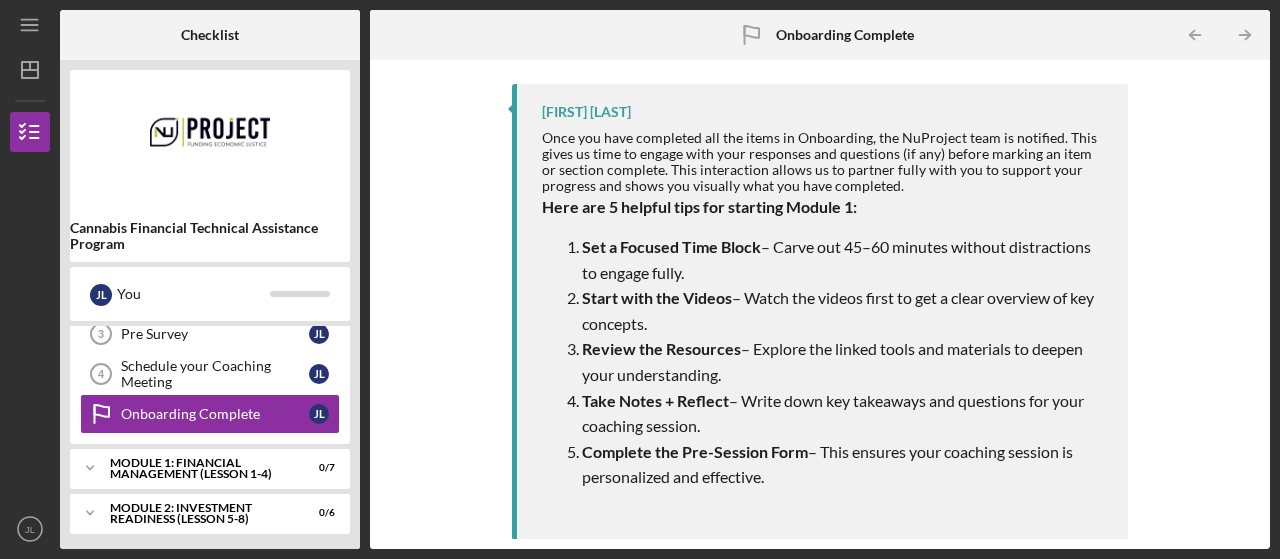 scroll, scrollTop: 0, scrollLeft: 0, axis: both 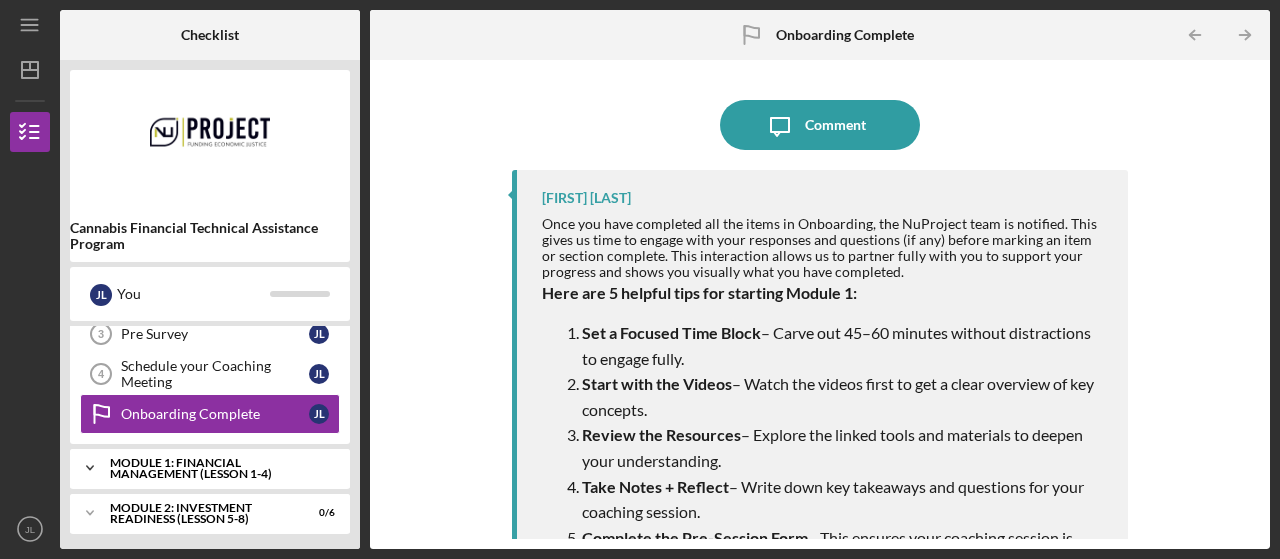 click on "Module 1: Financial Management (Lesson 1-4)" at bounding box center [217, 468] 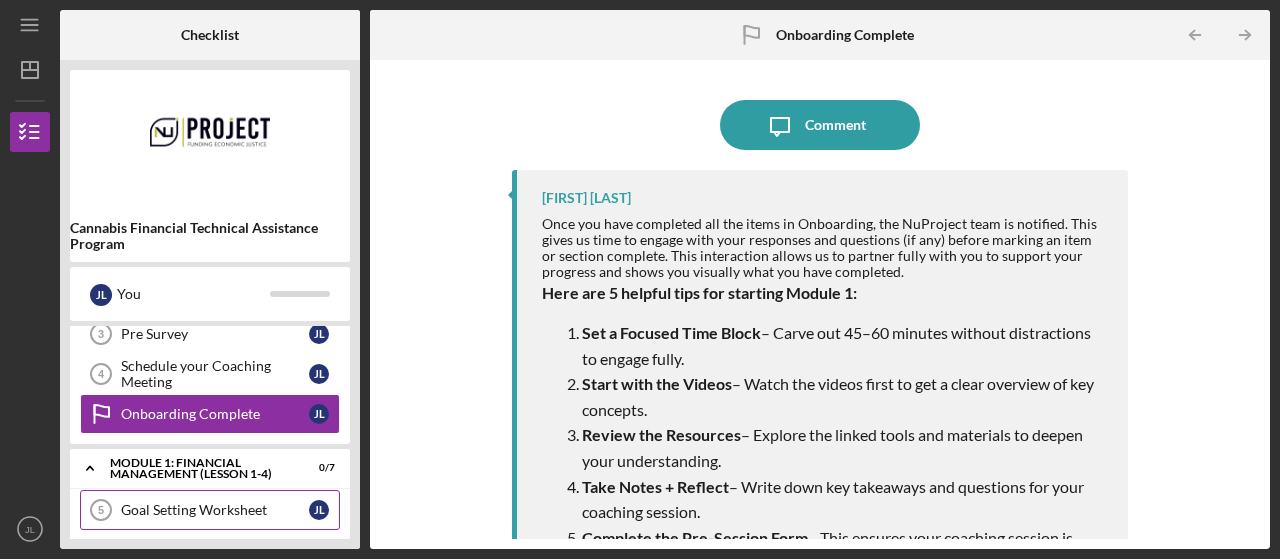 click on "Goal Setting Worksheet" at bounding box center (215, 510) 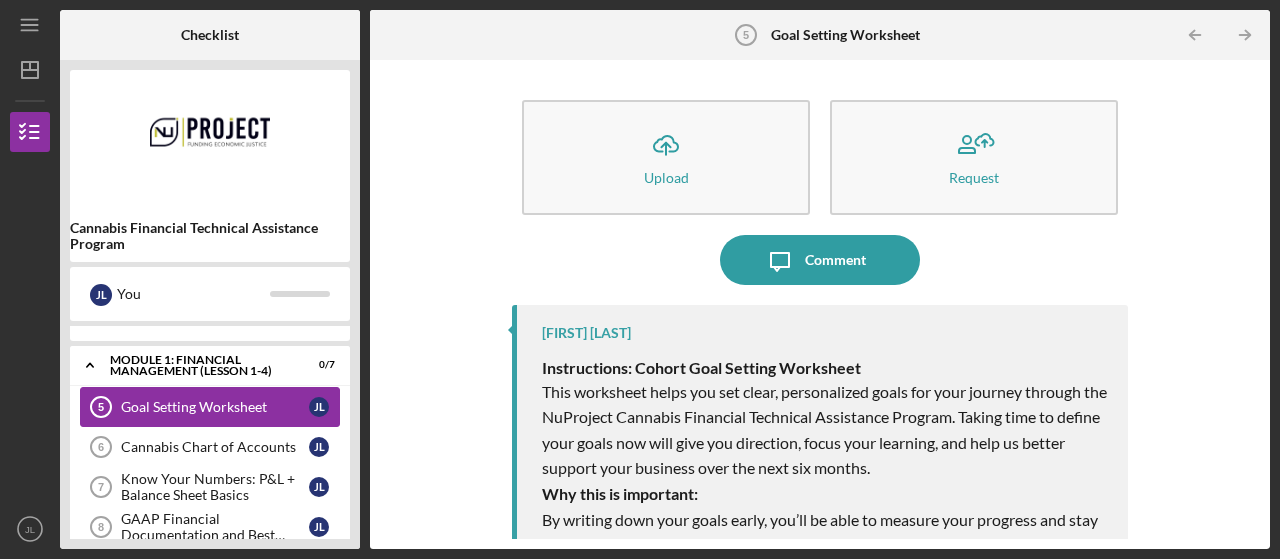 scroll, scrollTop: 266, scrollLeft: 0, axis: vertical 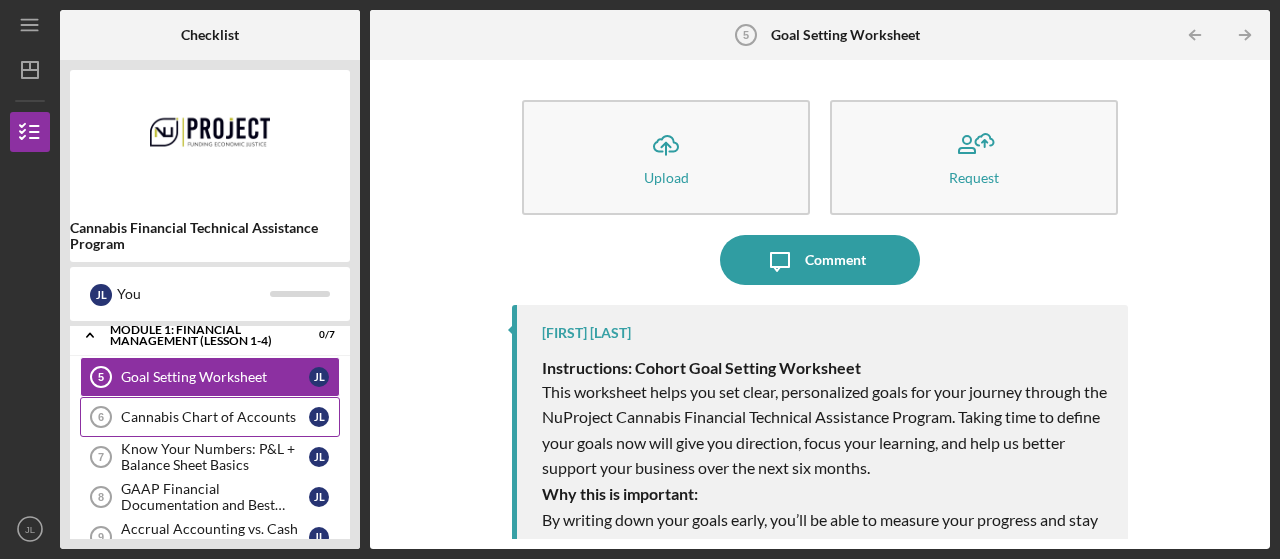 click on "Cannabis Chart of Accounts" at bounding box center (215, 417) 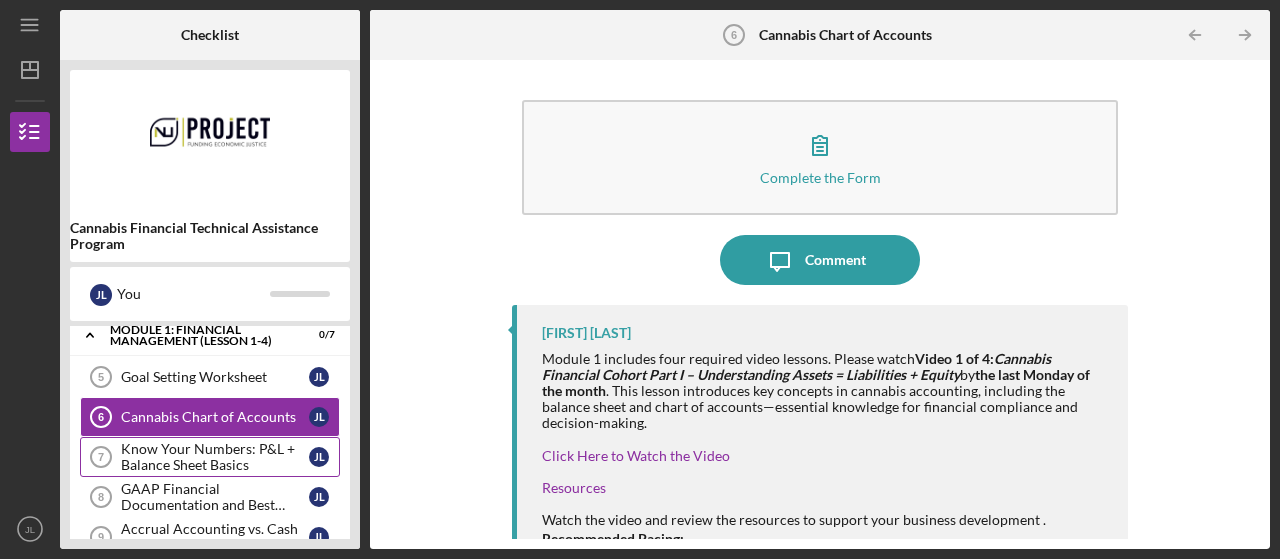 click on "Know Your Numbers: P&L + Balance Sheet Basics" at bounding box center [215, 457] 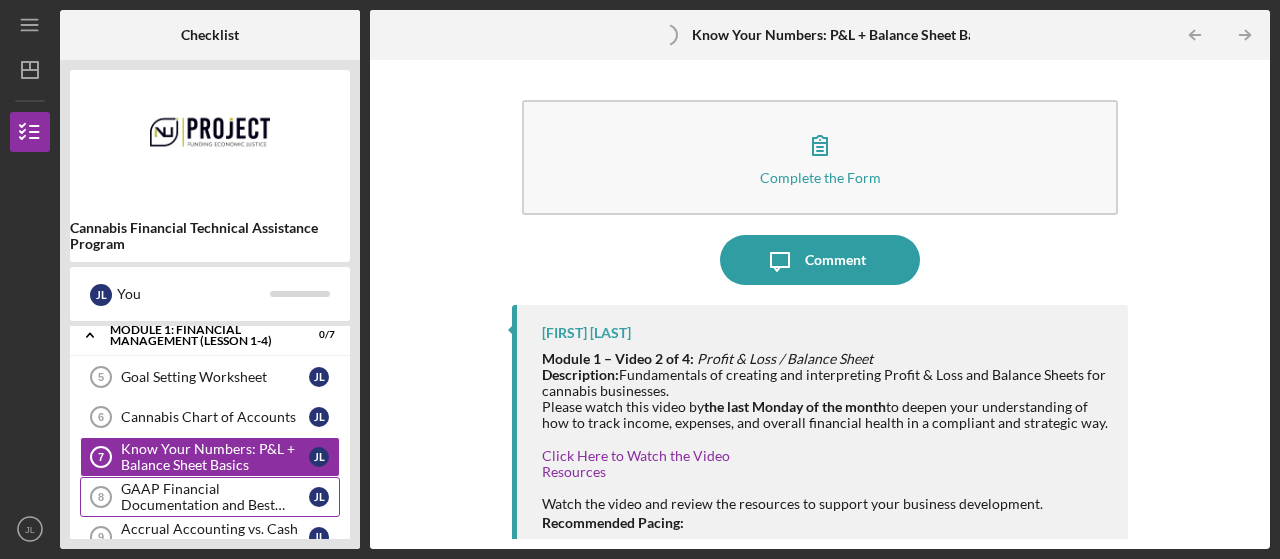 click on "GAAP Financial Documentation and Best Practices" at bounding box center (215, 497) 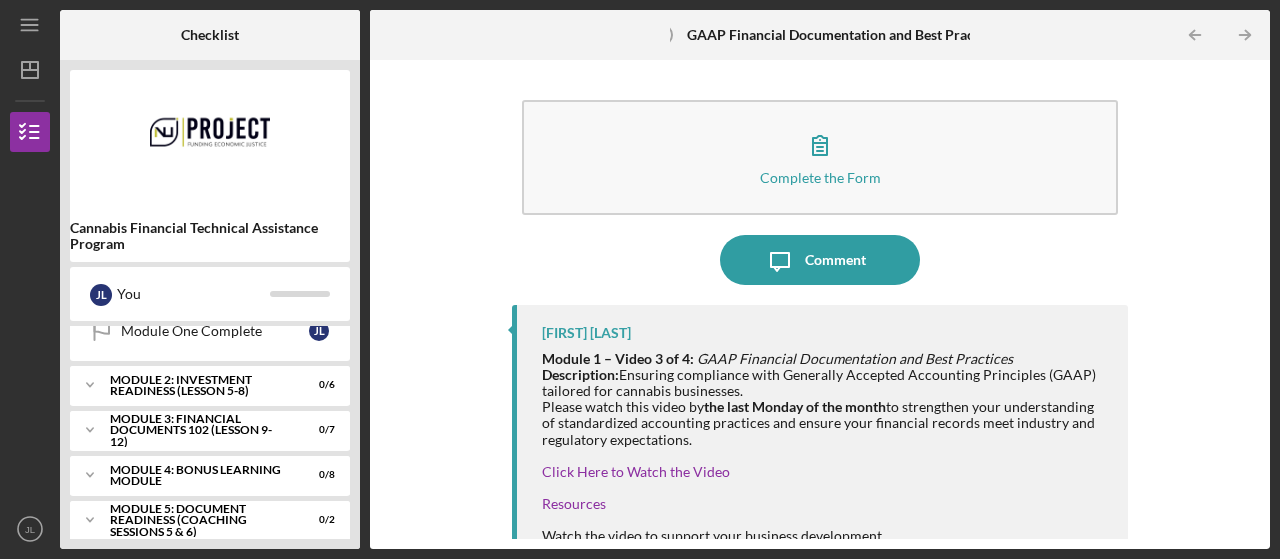 scroll, scrollTop: 555, scrollLeft: 0, axis: vertical 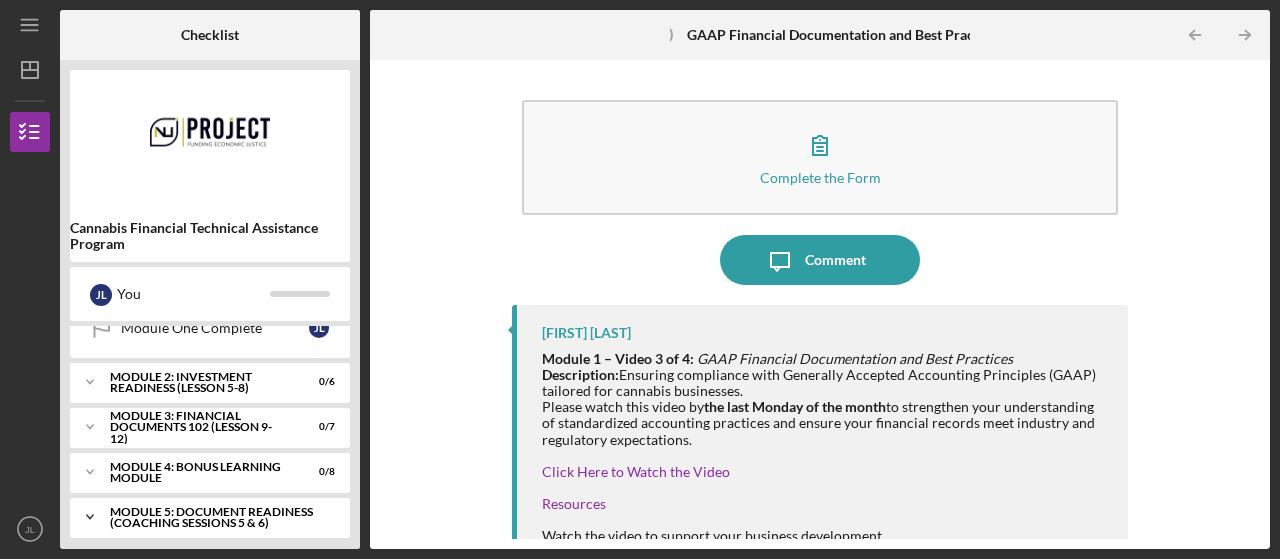 click on "Icon/Expander Module 5: Document Readiness (Coaching Sessions 5 & 6) 0 / 2" at bounding box center (210, 517) 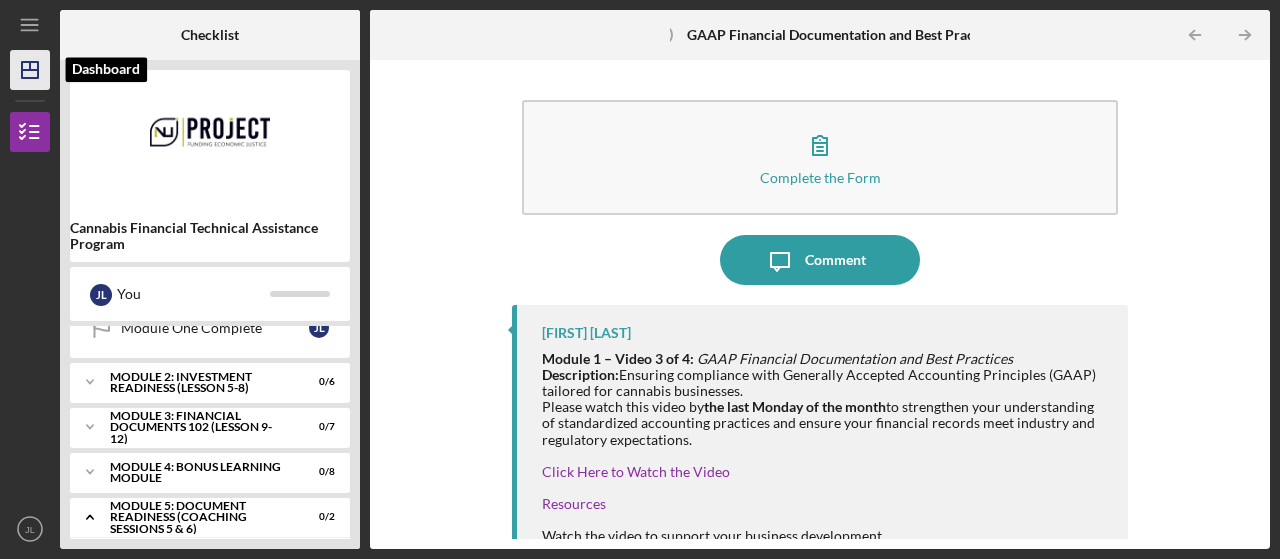click on "Icon/Dashboard" 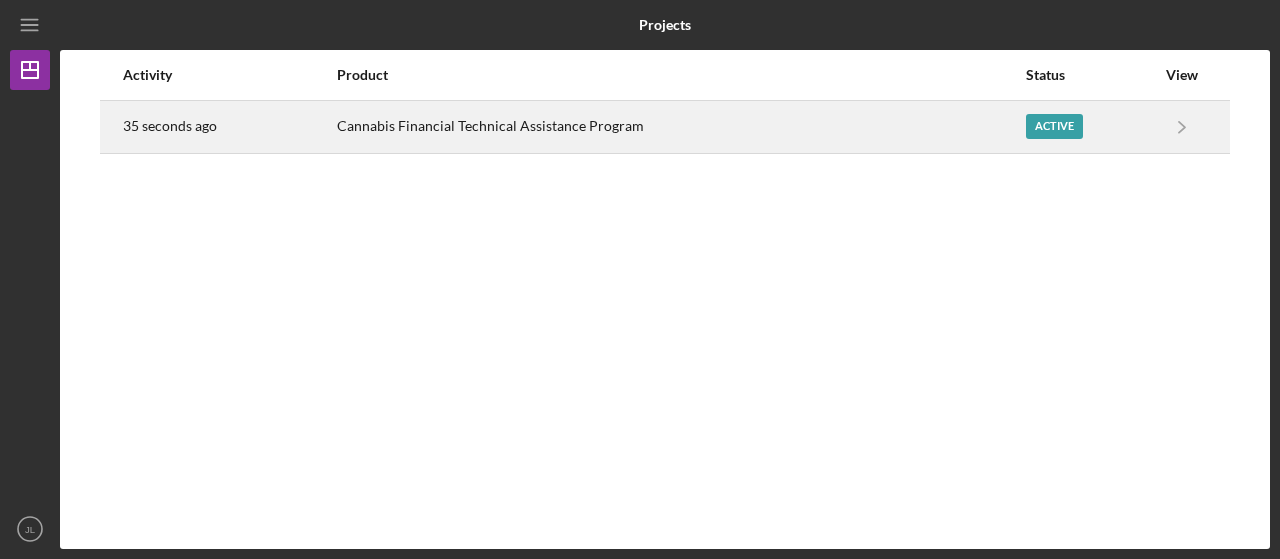 click on "Cannabis Financial Technical Assistance Program" at bounding box center [680, 127] 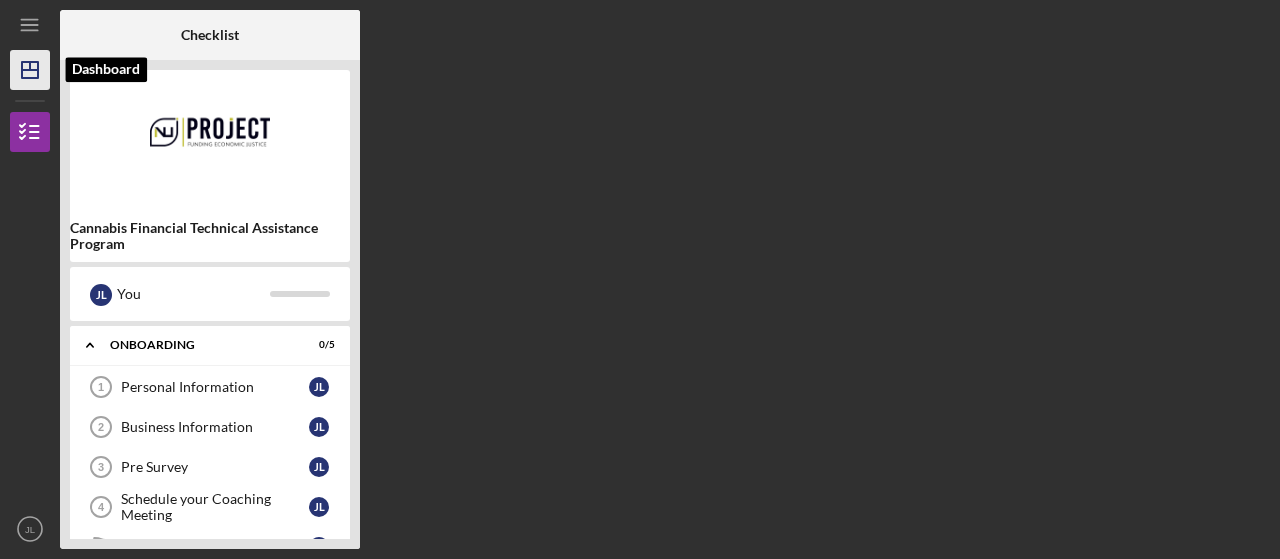 click on "Icon/Dashboard" 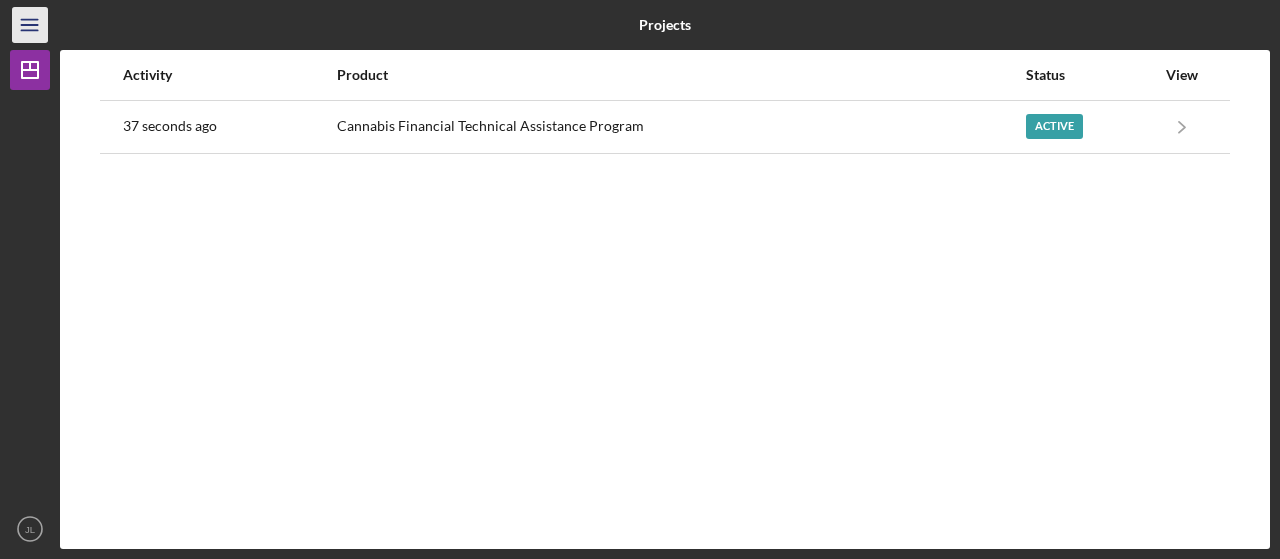 click on "Icon/Menu" 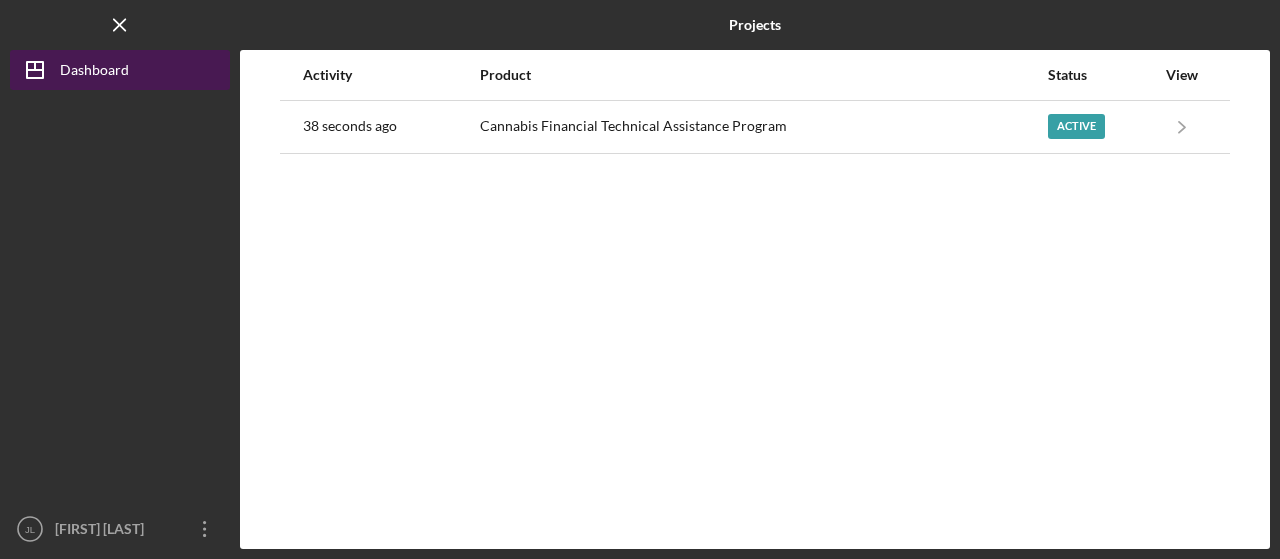 click on "Dashboard" at bounding box center [94, 72] 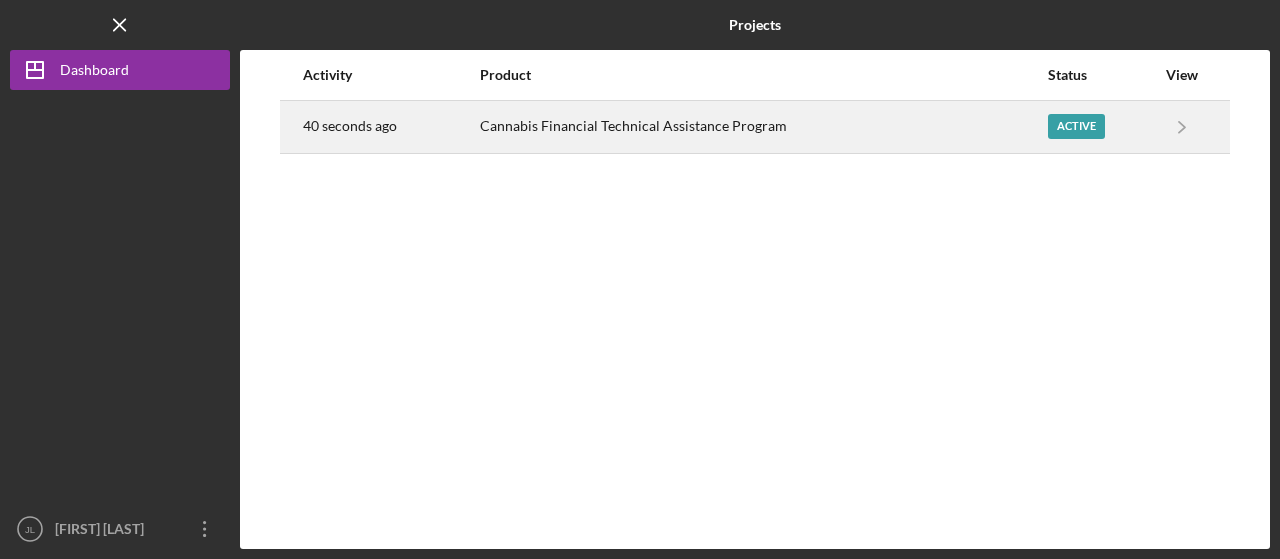 click on "40 seconds ago" at bounding box center [390, 127] 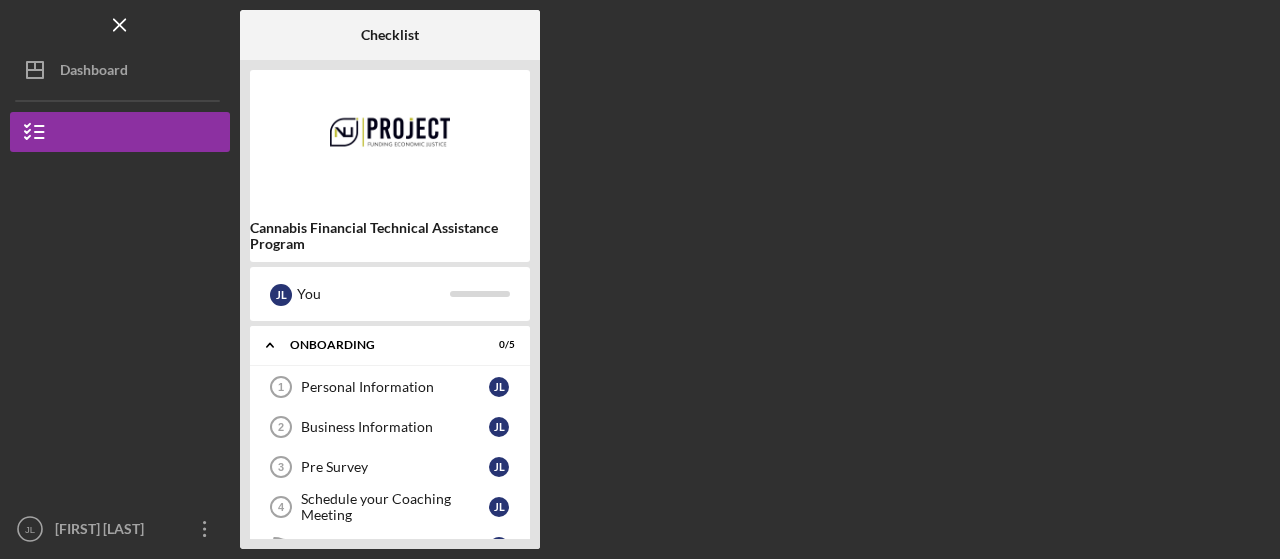 click on "Checklist  Cannabis Financial Technical Assistance Program J L You Icon/Expander Onboarding 0 / 5 Personal Information 1 Personal Information J L Business Information 2 Business Information J L Pre Survey 3 Pre Survey J L Schedule your Coaching Meeting  4 Schedule your Coaching Meeting  J L Onboarding Complete Onboarding Complete J L Icon/Expander Module 1: Financial Management (Lesson 1-4) 0 / 7 Icon/Expander Module 2: Investment Readiness (Lesson 5-8) 0 / 6 Icon/Expander Module 3: Financial Documents 102 (Lesson 9-12) 0 / 7 Icon/Expander Module 4: Bonus Learning Module 0 / 8 Icon/Expander Module 5: Document Readiness (Coaching Sessions 5 & 6) 0 / 2" at bounding box center (755, 279) 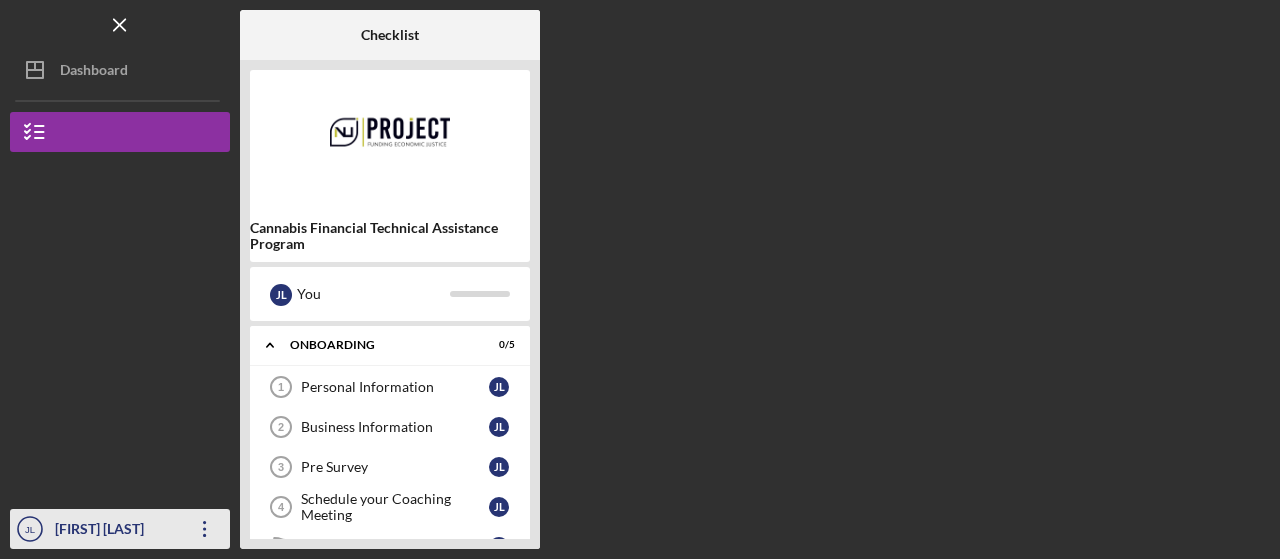 click on "[FIRST] [LAST]" at bounding box center [115, 531] 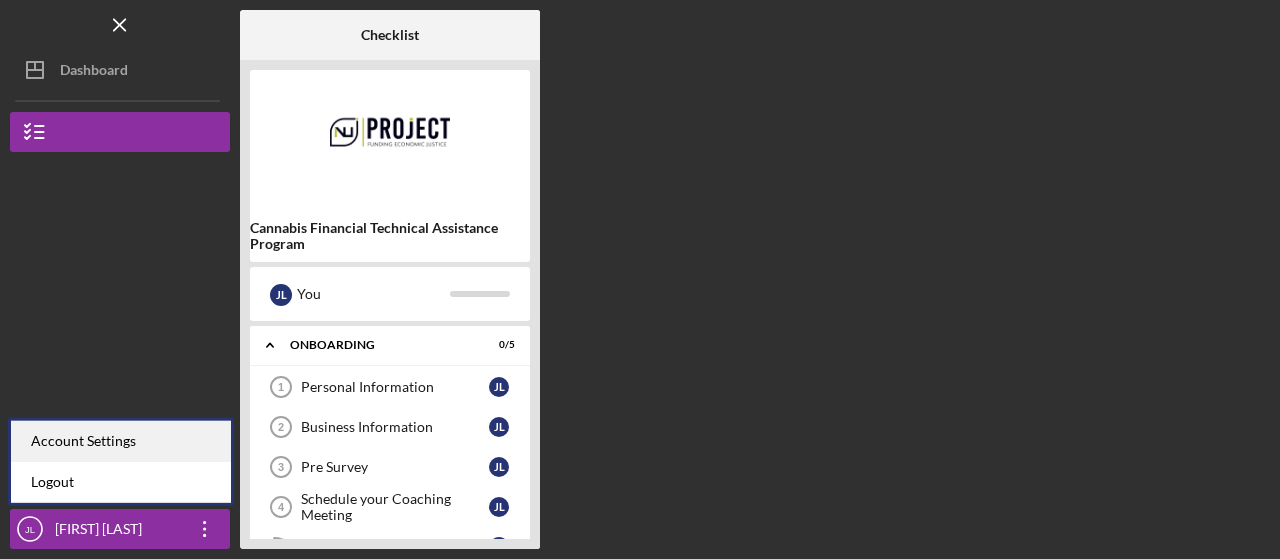 click on "Account Settings" at bounding box center (121, 441) 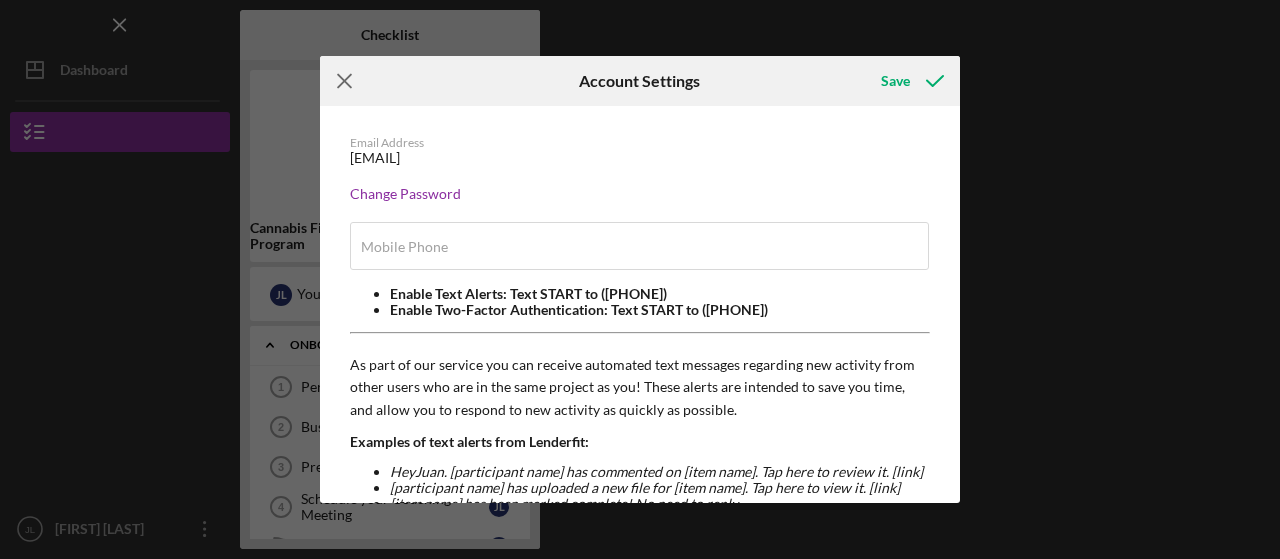 click on "Icon/Menu Close" 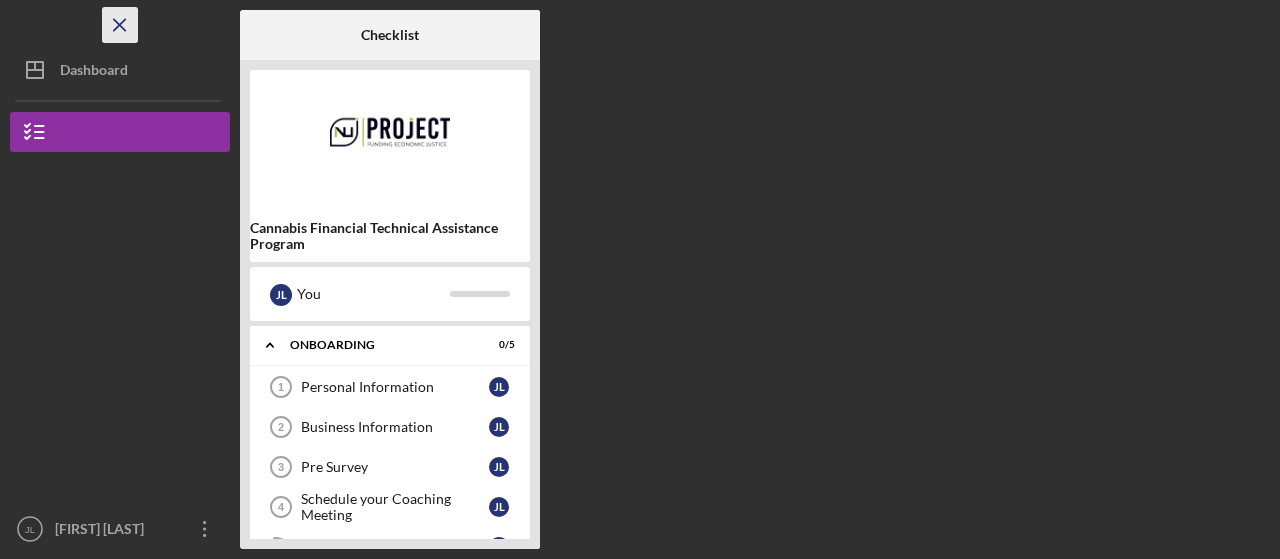 click on "Icon/Menu Close" 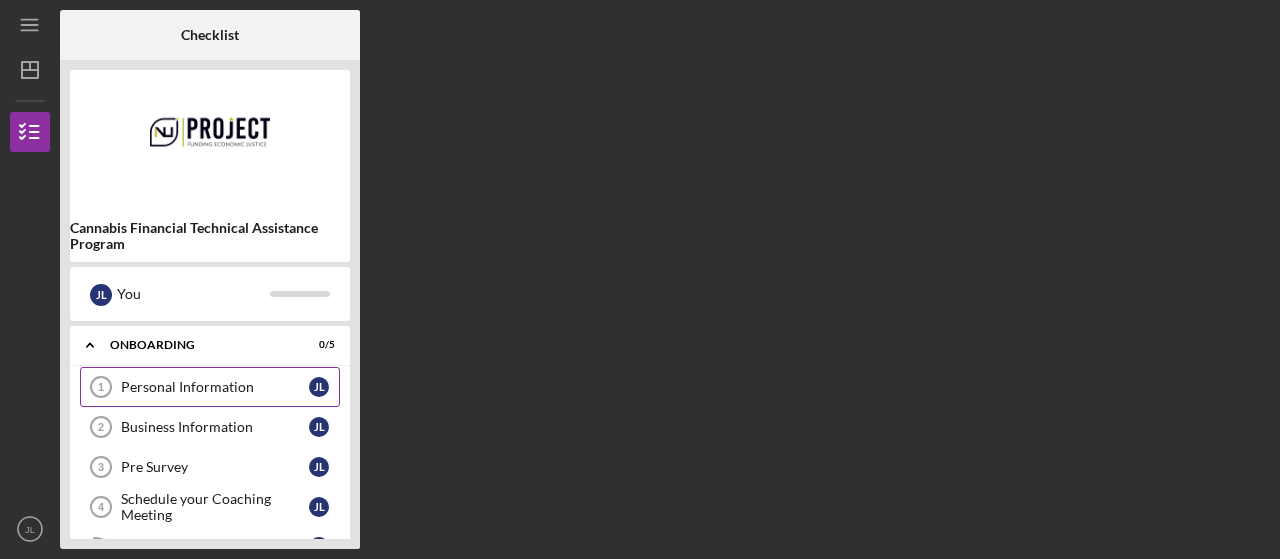click on "Personal Information 1 Personal Information J L" at bounding box center (210, 387) 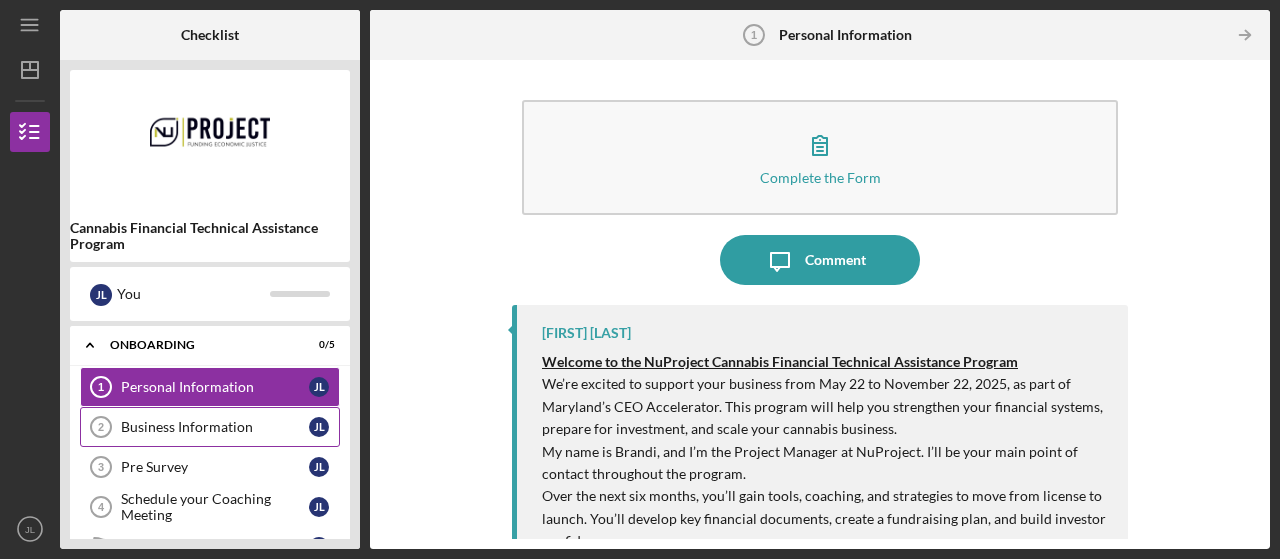 click on "Business Information" at bounding box center [215, 427] 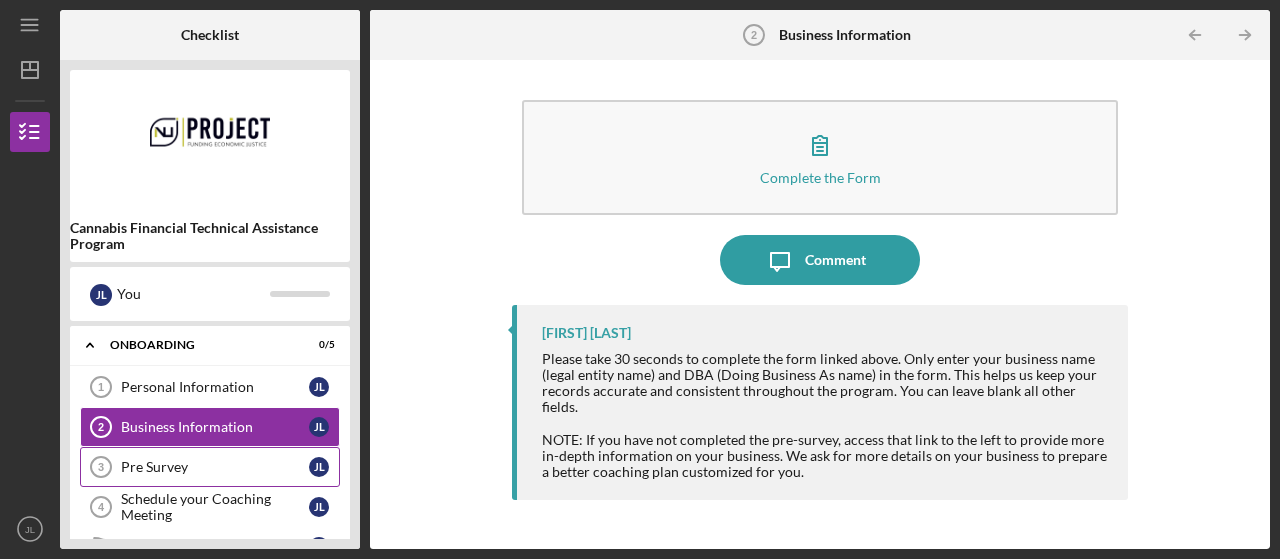 click on "Pre Survey" at bounding box center (215, 467) 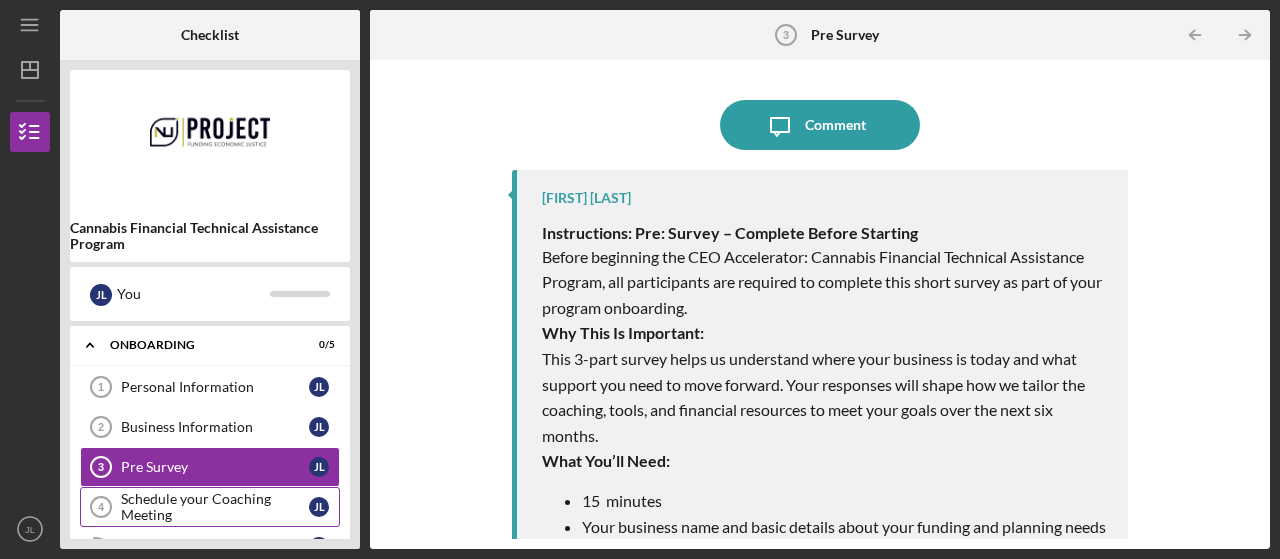 click on "Schedule your Coaching Meeting  4 Schedule your Coaching Meeting  J L" at bounding box center (210, 507) 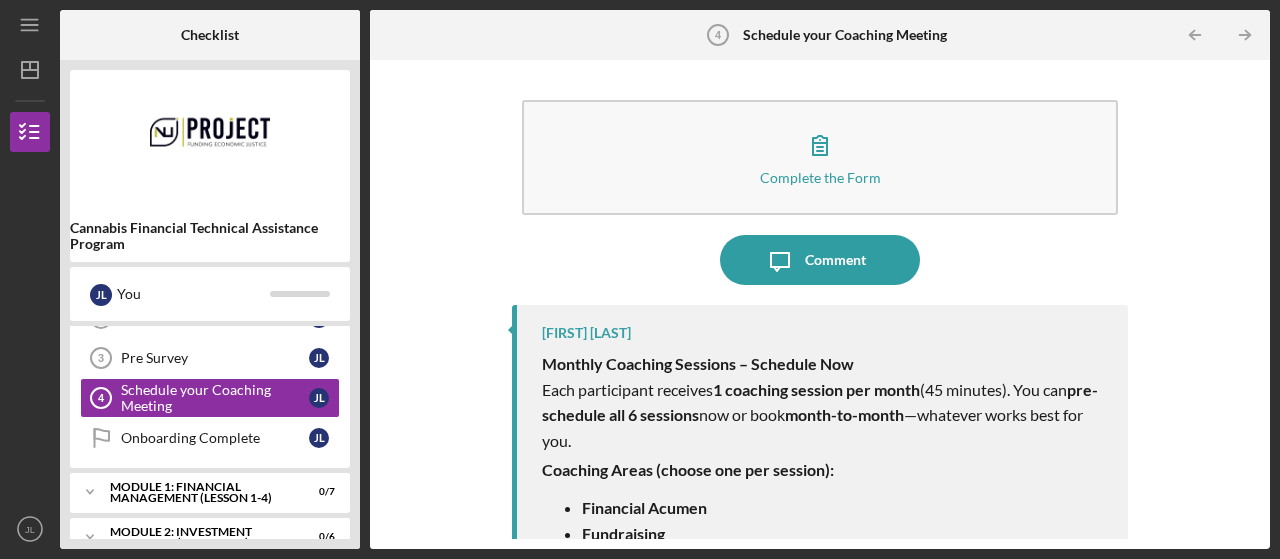 scroll, scrollTop: 133, scrollLeft: 0, axis: vertical 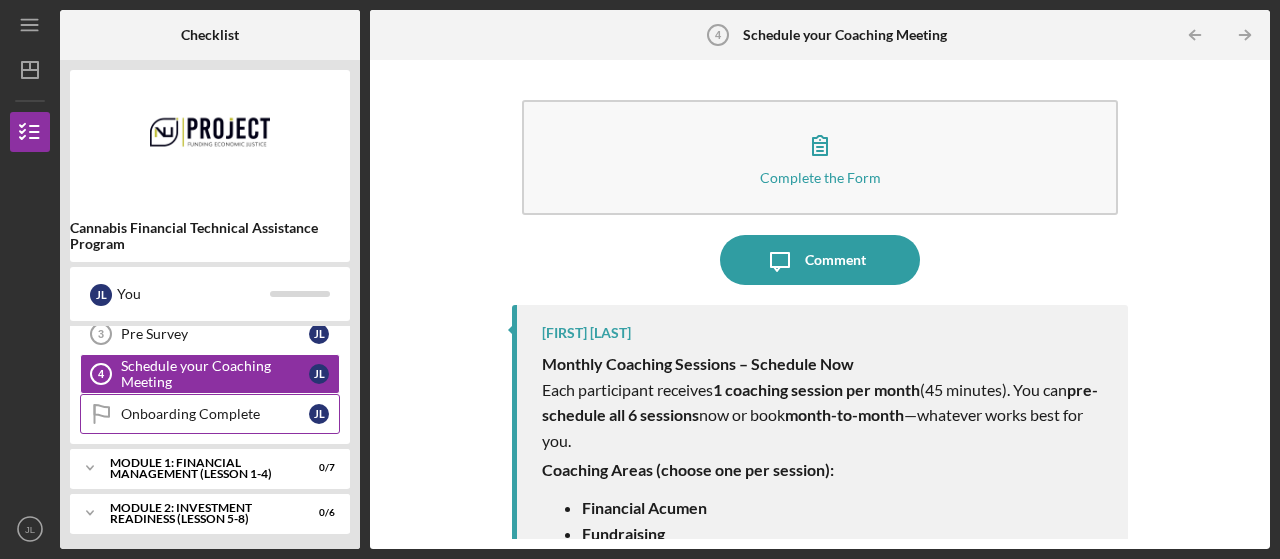 click on "Onboarding Complete Onboarding Complete J L" at bounding box center [210, 414] 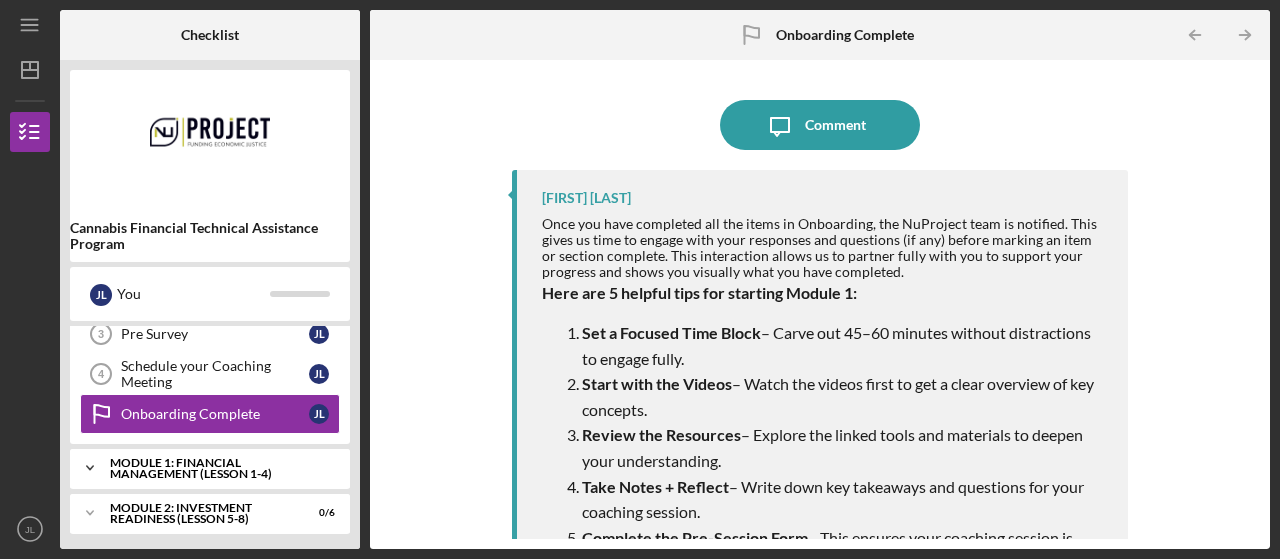 click on "Module 1: Financial Management (Lesson 1-4)" at bounding box center (217, 468) 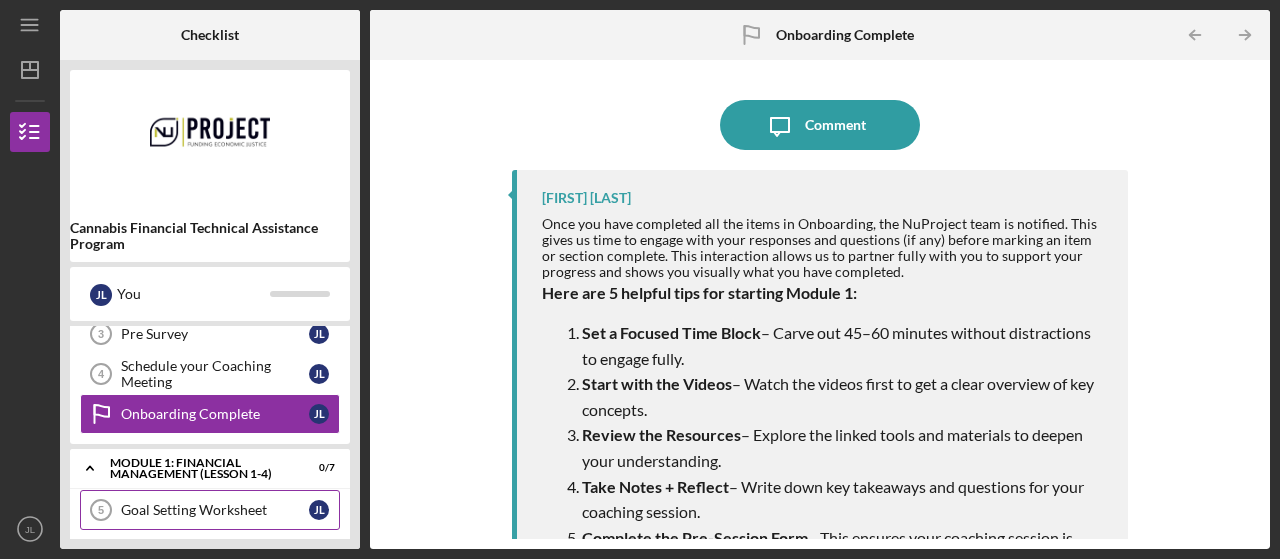 scroll, scrollTop: 400, scrollLeft: 0, axis: vertical 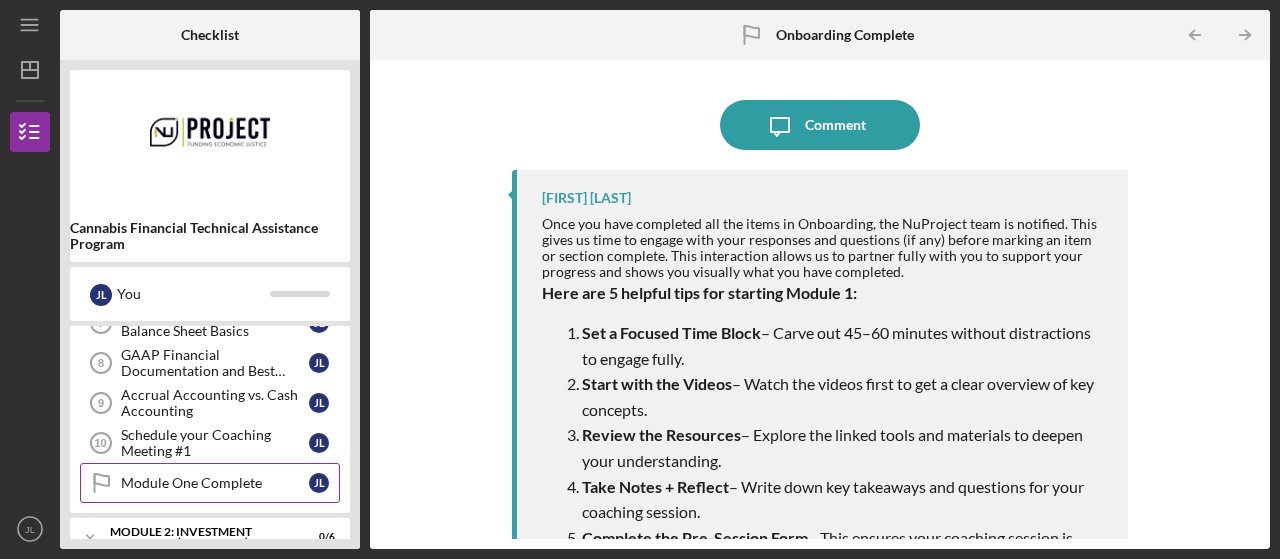 click on "Module One Complete Module One Complete J L" at bounding box center (210, 483) 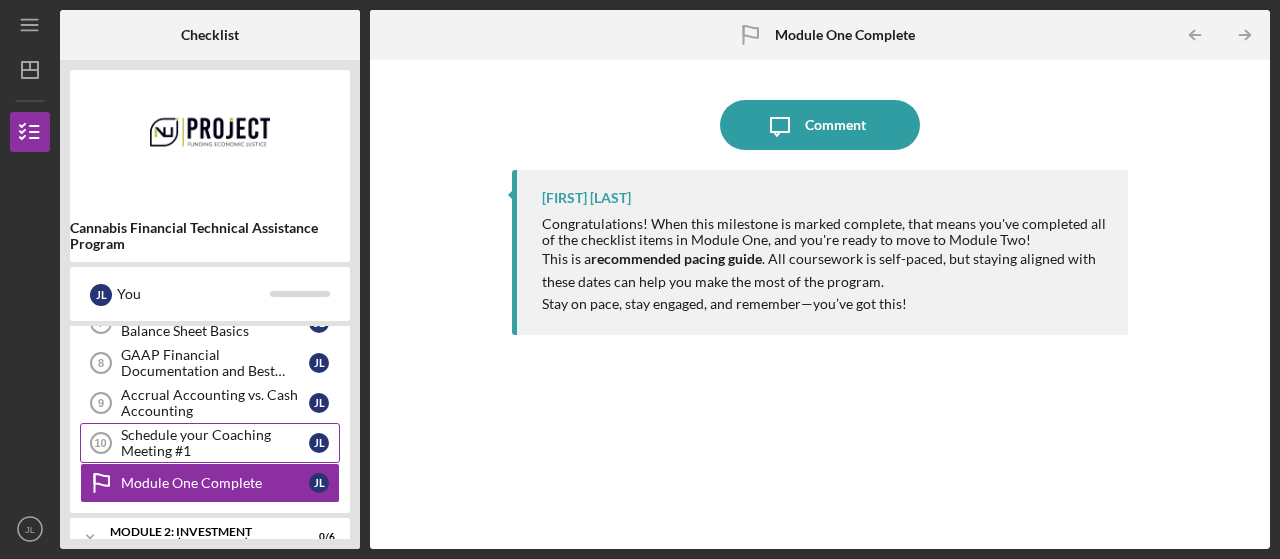 click on "Schedule your Coaching Meeting #1" at bounding box center [215, 443] 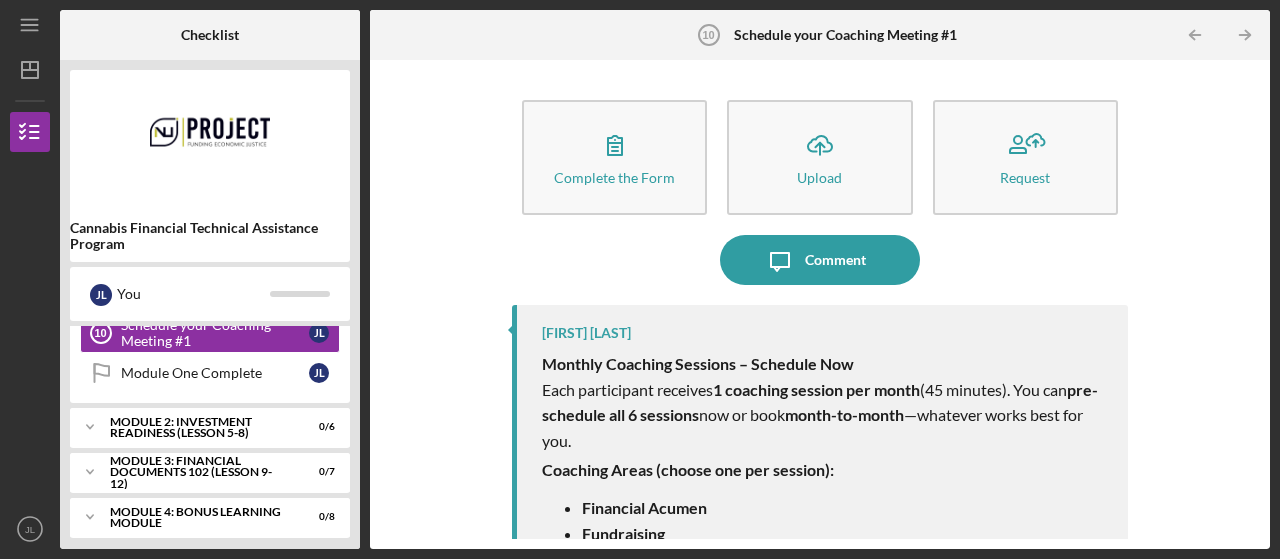 scroll, scrollTop: 555, scrollLeft: 0, axis: vertical 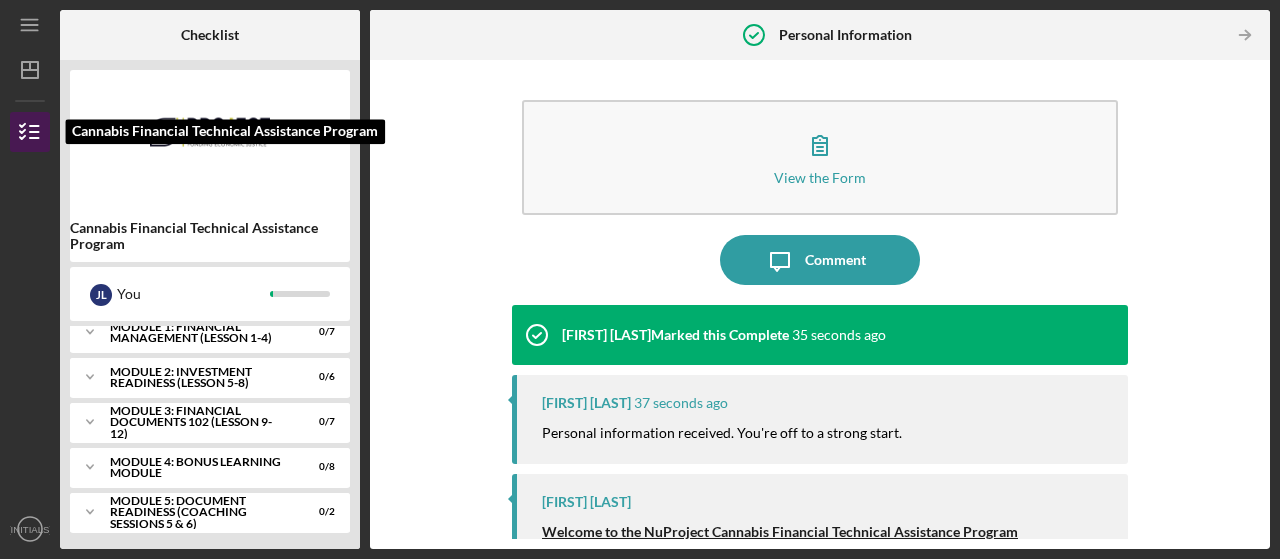 click 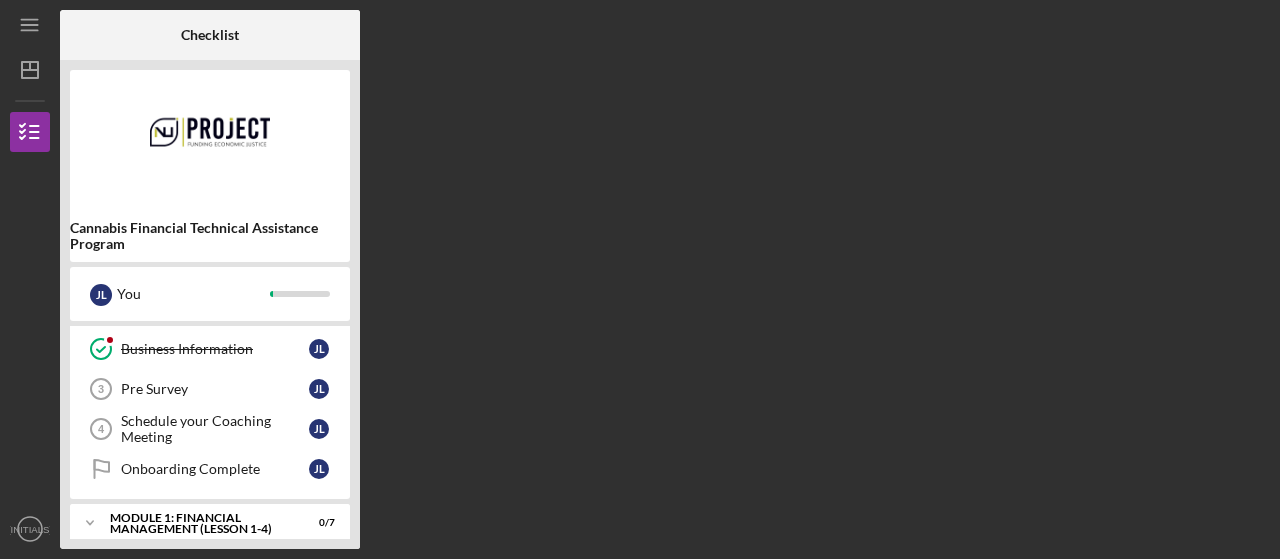 scroll, scrollTop: 0, scrollLeft: 0, axis: both 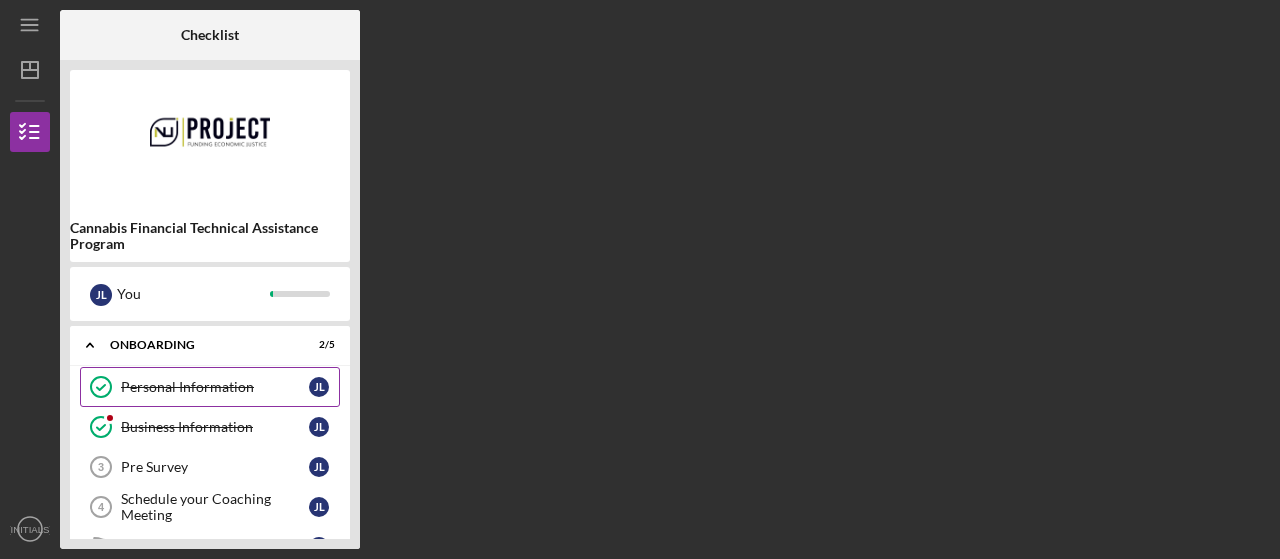 click on "Personal Information" at bounding box center (215, 387) 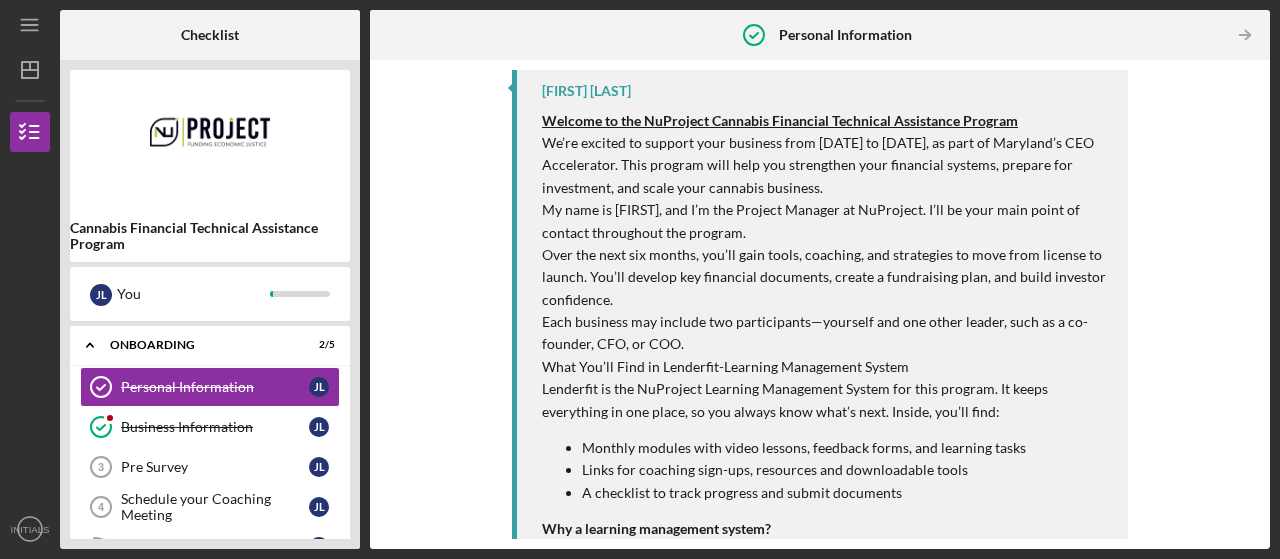 scroll, scrollTop: 266, scrollLeft: 0, axis: vertical 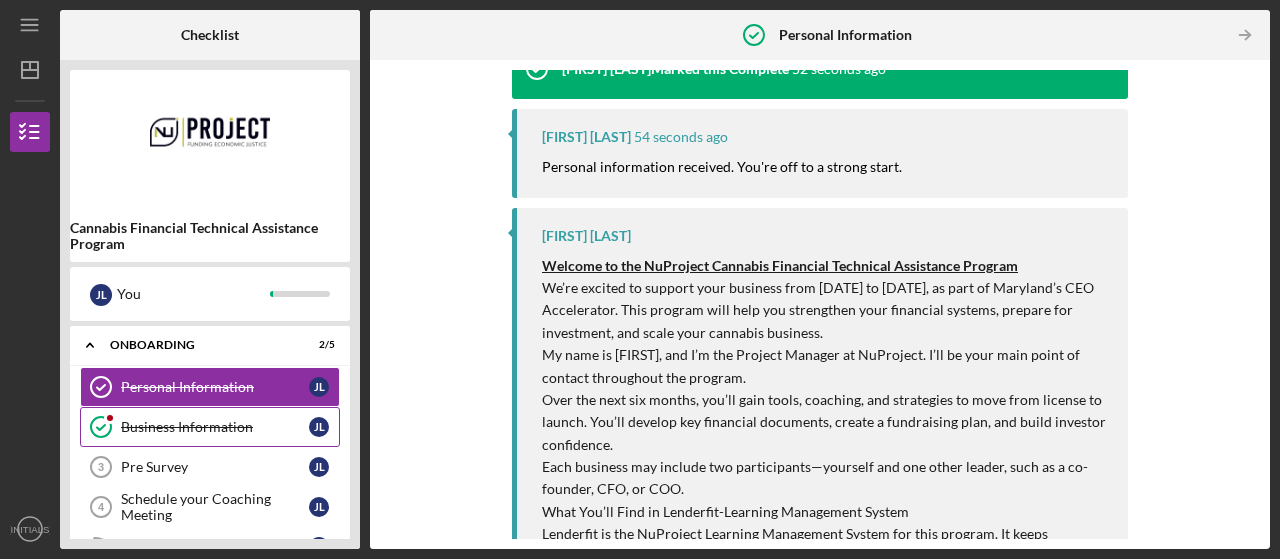 click on "Business Information" at bounding box center [215, 427] 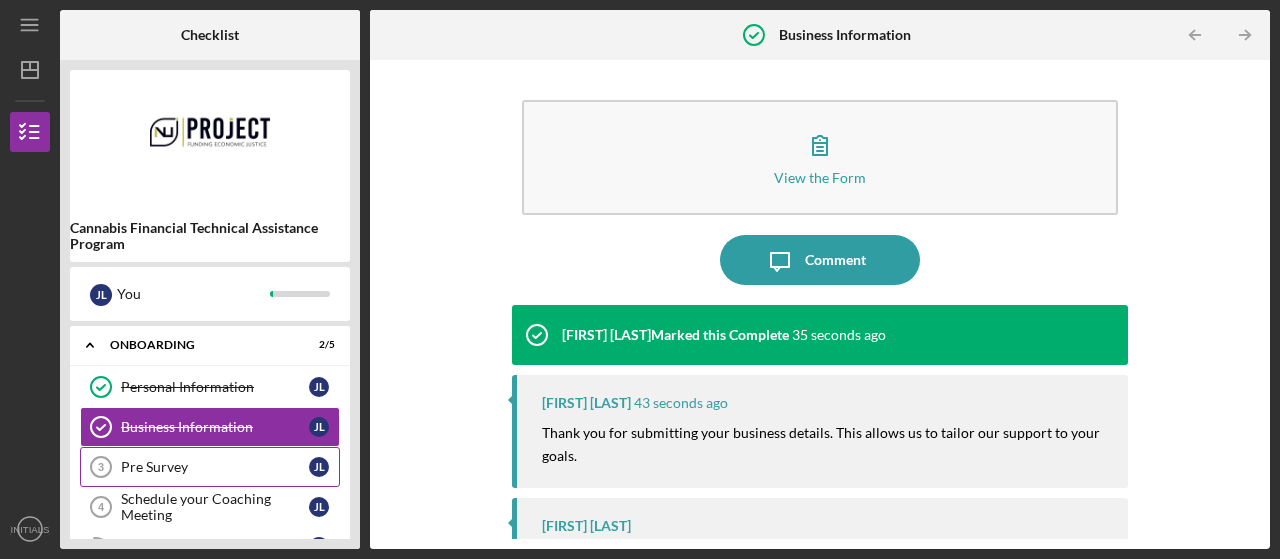 click on "Pre Survey" at bounding box center (215, 467) 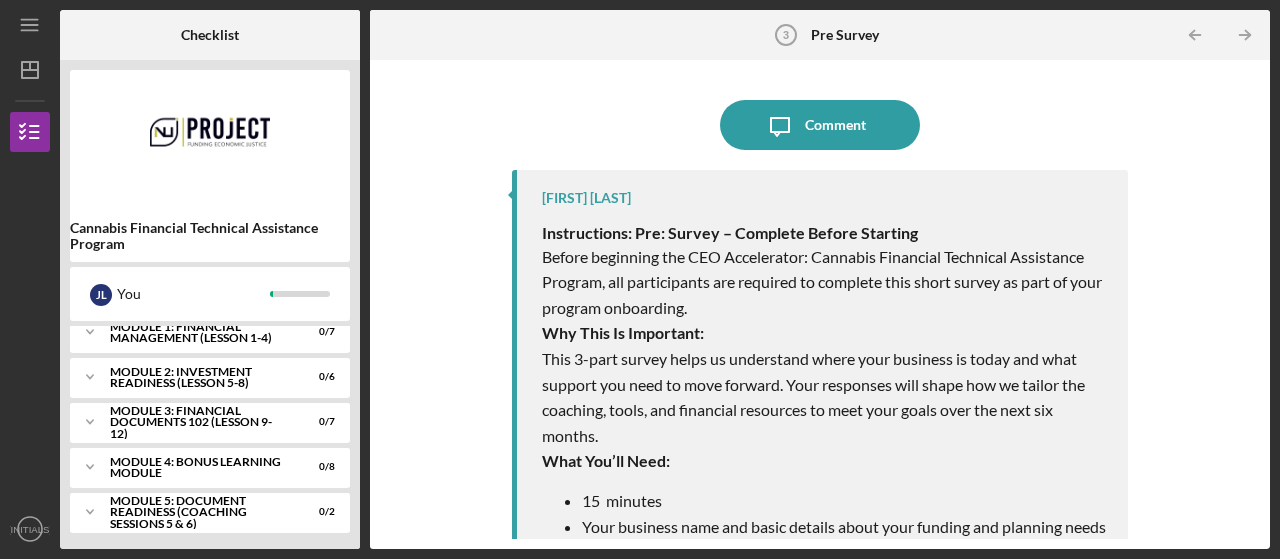 scroll, scrollTop: 0, scrollLeft: 0, axis: both 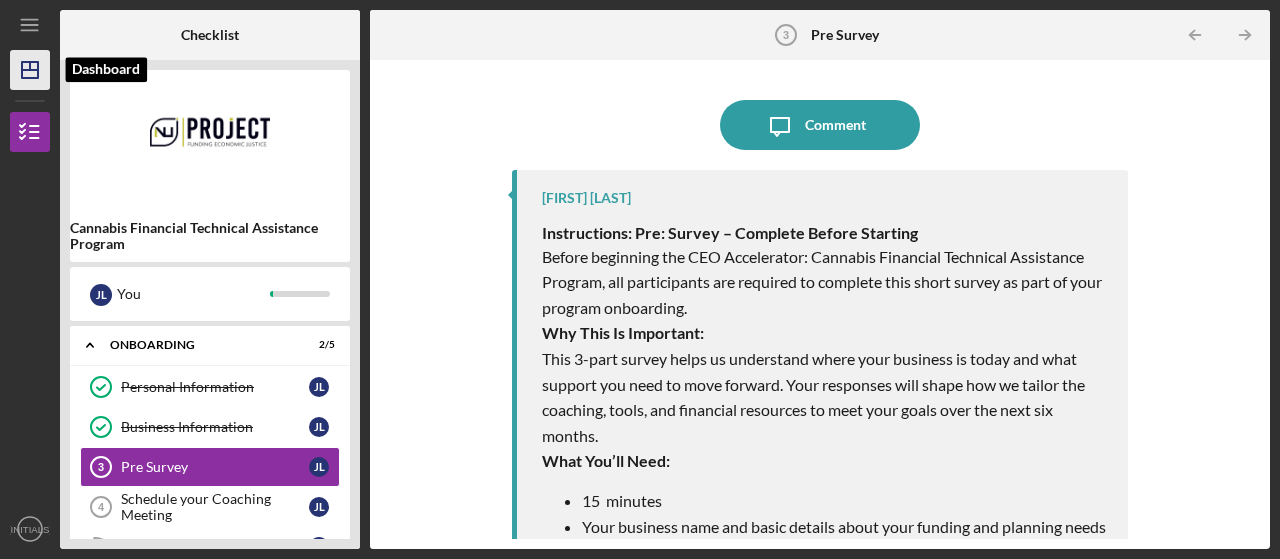 click on "Icon/Dashboard" 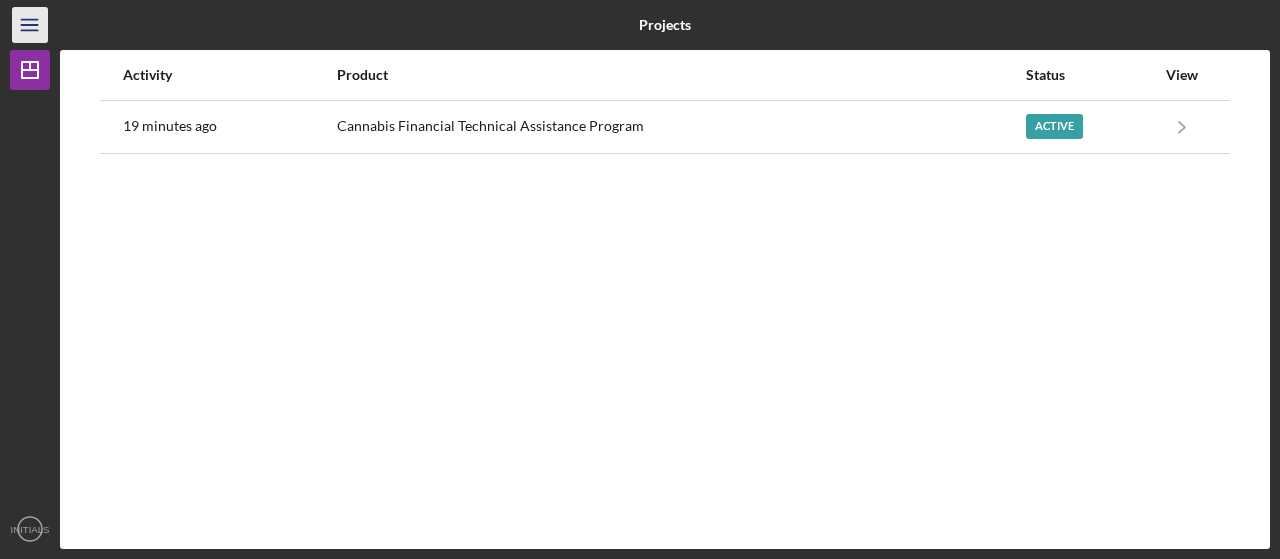 click on "Icon/Menu" 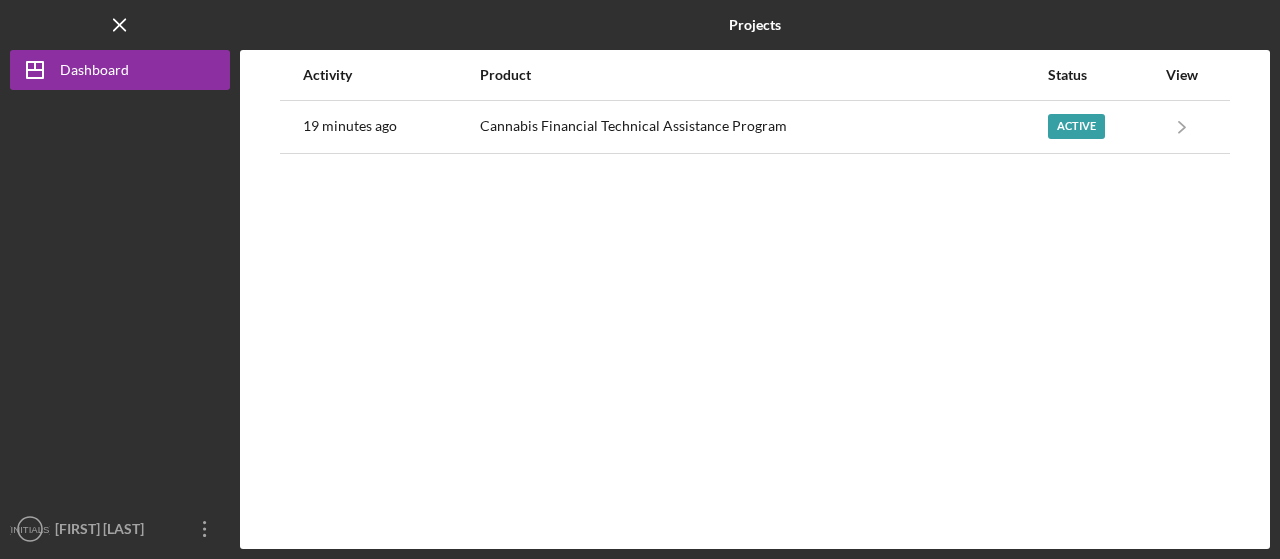 click at bounding box center (120, 299) 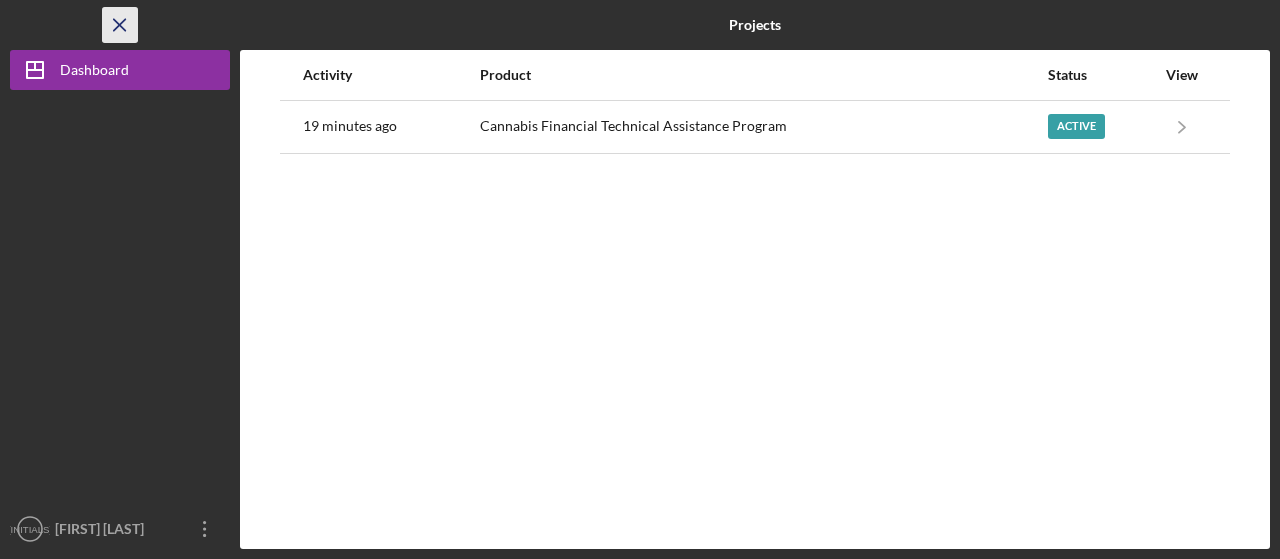 click on "Icon/Menu Close" 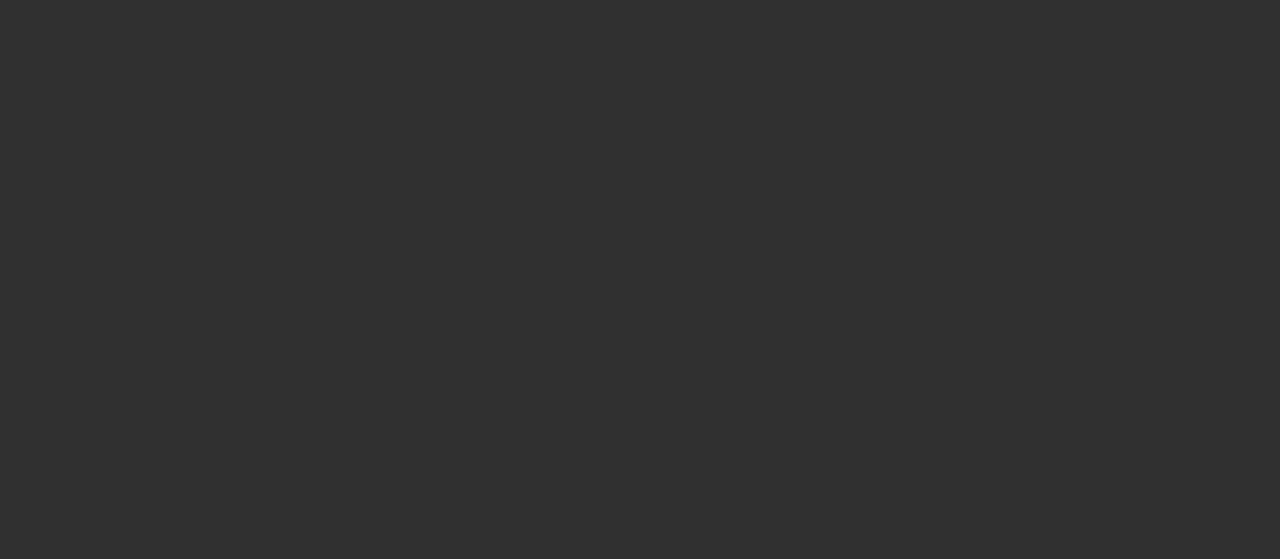scroll, scrollTop: 0, scrollLeft: 0, axis: both 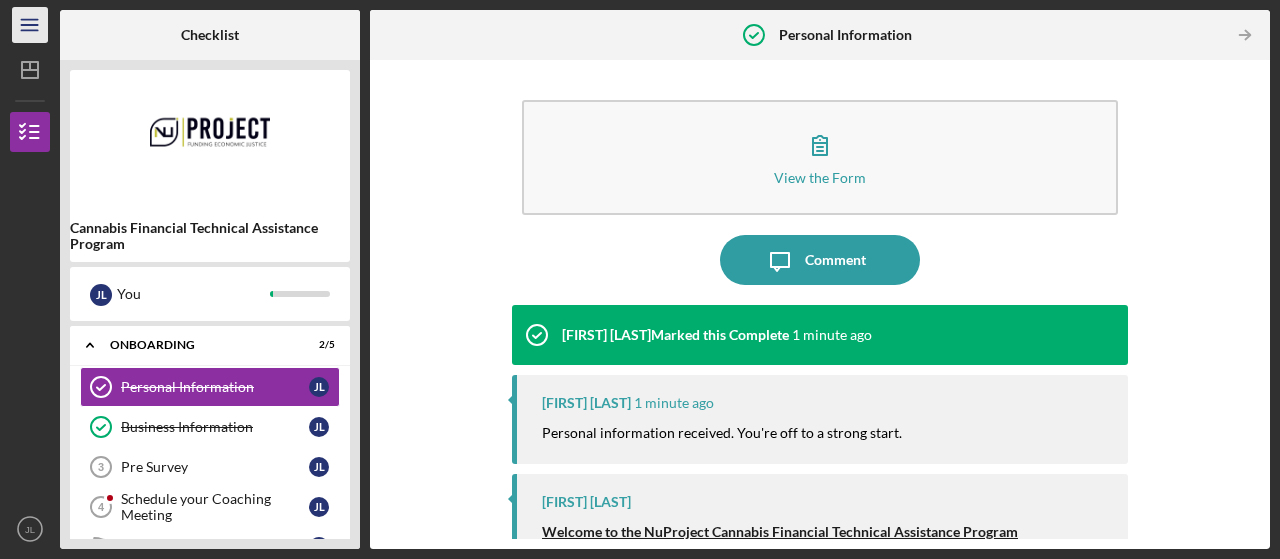 click on "Icon/Menu" 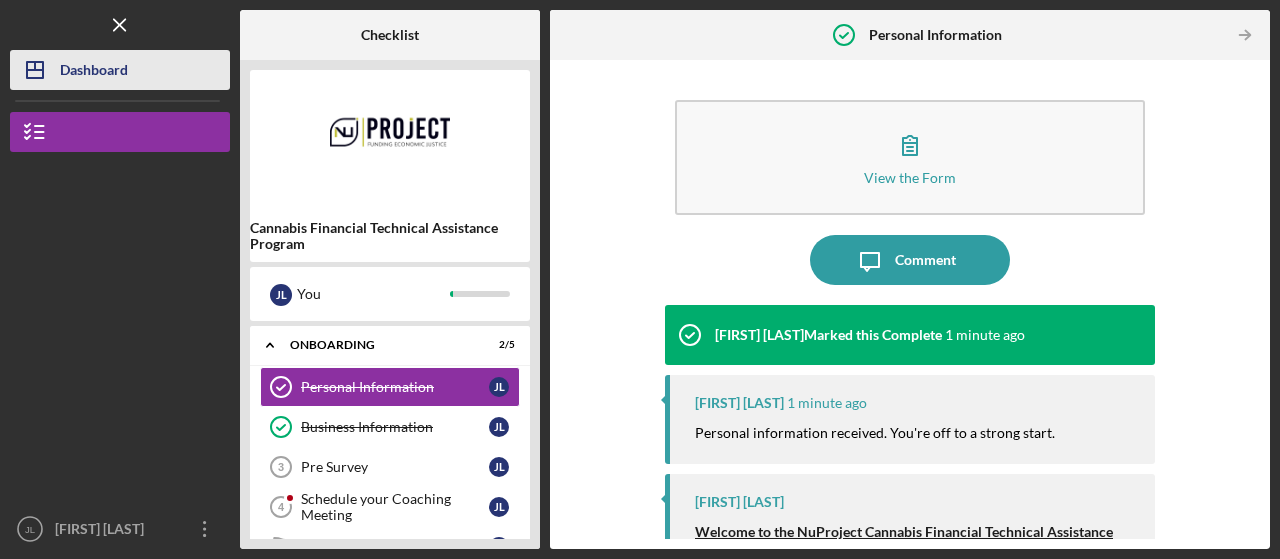 click on "Dashboard" at bounding box center [94, 72] 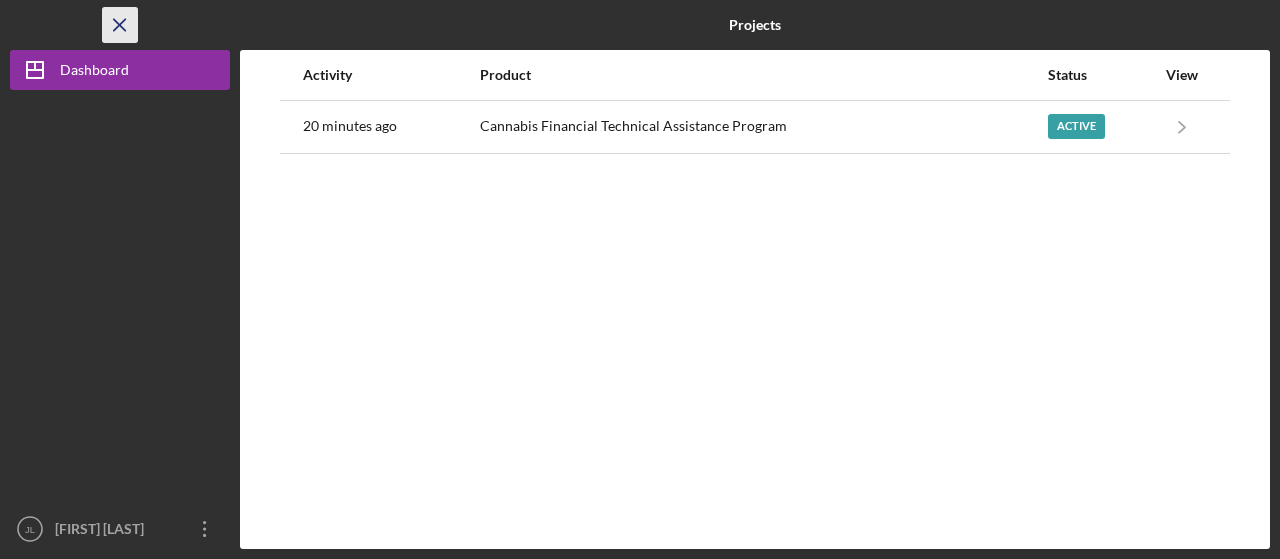 click on "Icon/Menu Close" 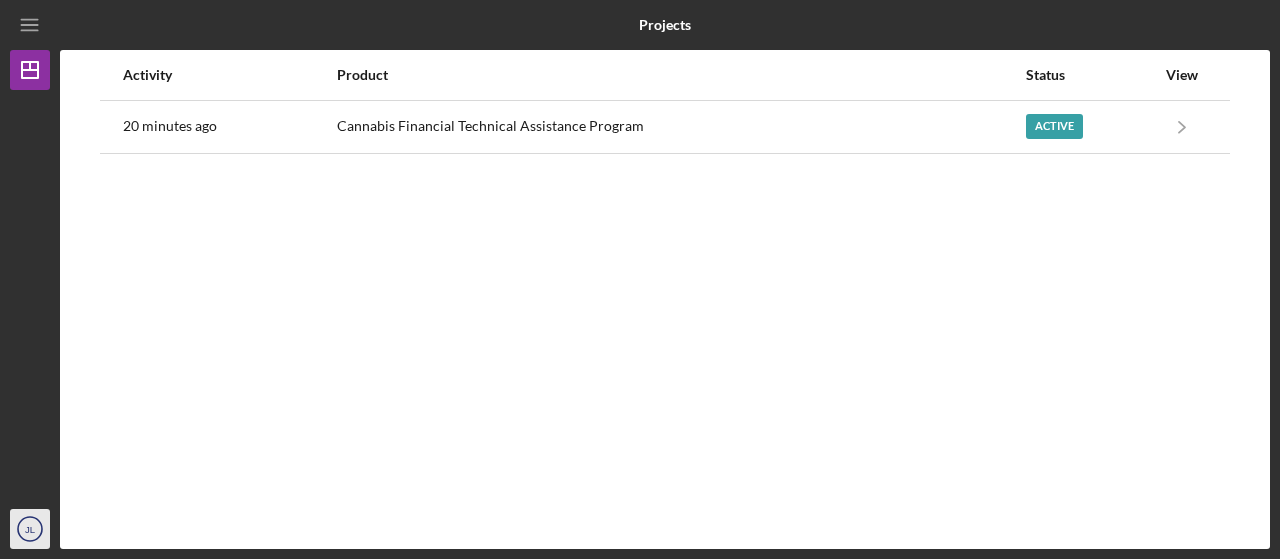 click on "Icon/User Photo JL" 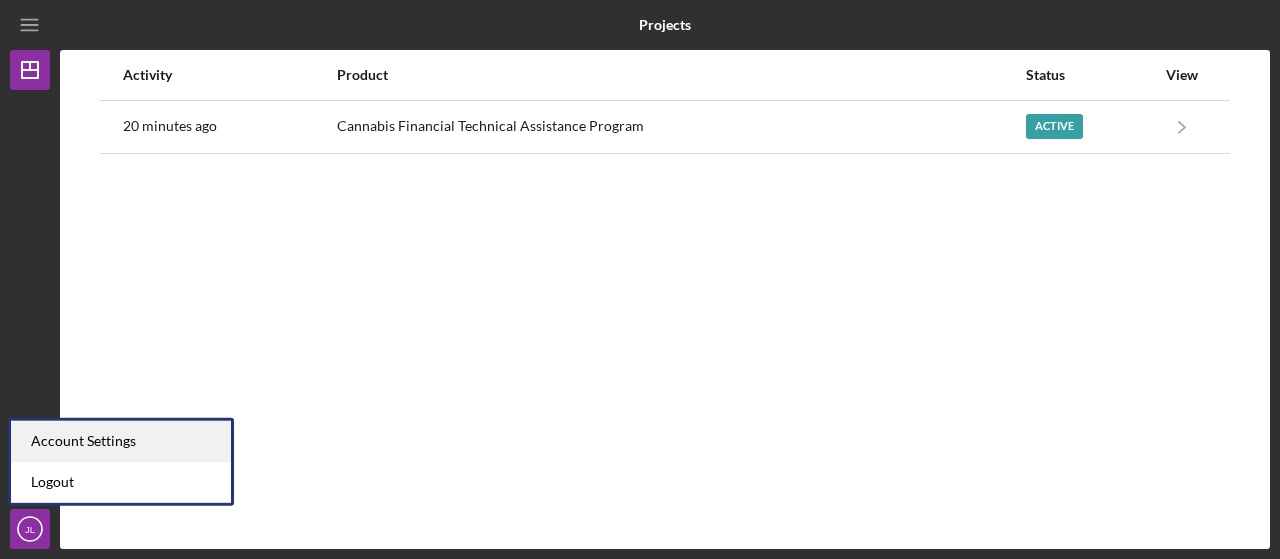 click on "Account Settings" at bounding box center (121, 441) 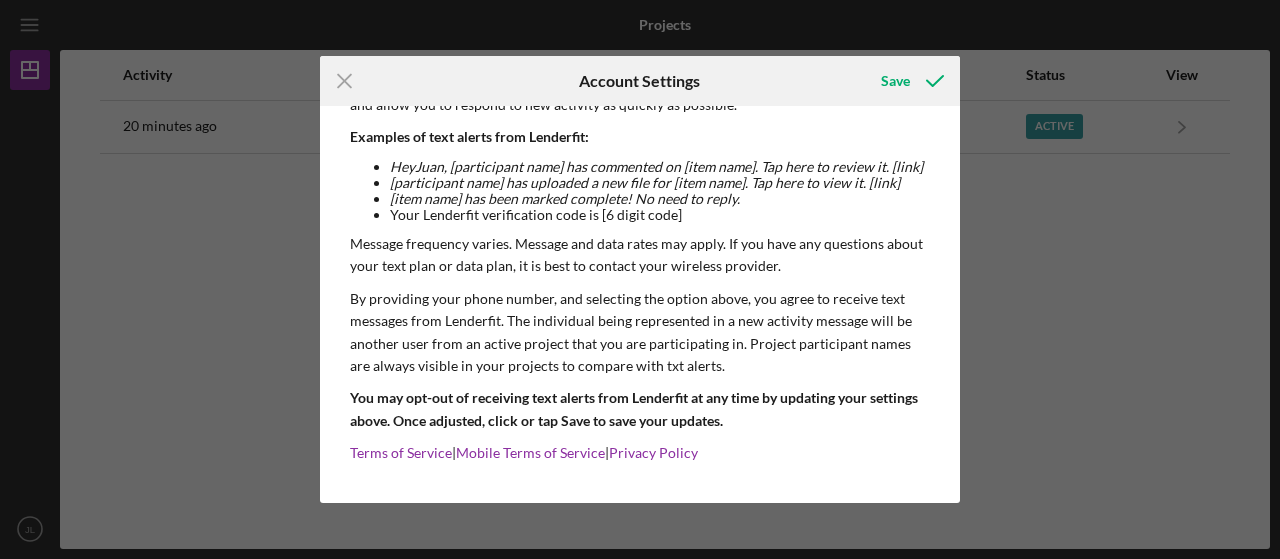 scroll, scrollTop: 322, scrollLeft: 0, axis: vertical 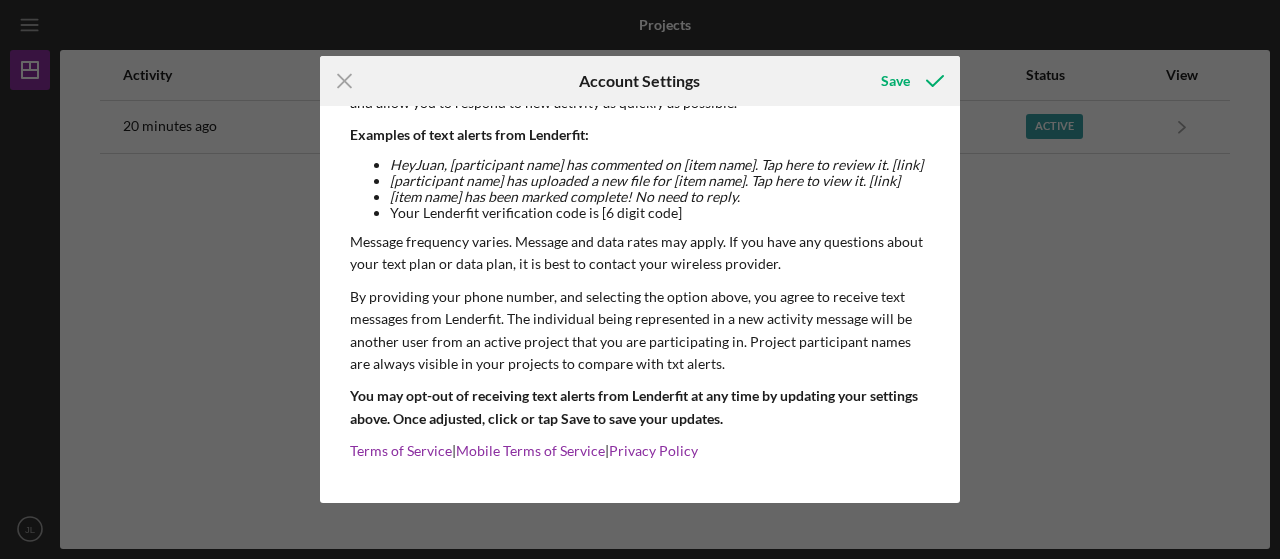 click on "Icon/Menu Close Account Settings Save Email Address [EMAIL] Change Password Mobile Phone Enable Text Alerts: Text START to [PHONE] Enable Two-Factor Authentication: Text START to [PHONE] As part of our service you can receive automated text messages regarding new activity from other users who are in the same project as you! These alerts are intended to save you time, and allow you to respond to new activity as quickly as possible. Examples of text alerts from Lenderfit: Hey [FIRST] , [participant name] has commented on [item name]. Tap here to review it. [link] [participant name] has uploaded a new file for [item name]. Tap here to view it. [link] [item name] has been marked complete! No need to reply. Your Lenderfit verification code is [6 digit code] Message frequency varies. Message and data rates may apply. If you have any questions about your text plan or data plan, it is best to contact your wireless provider. Terms of Service | Mobile Terms of Service | Cancel Save" at bounding box center (640, 279) 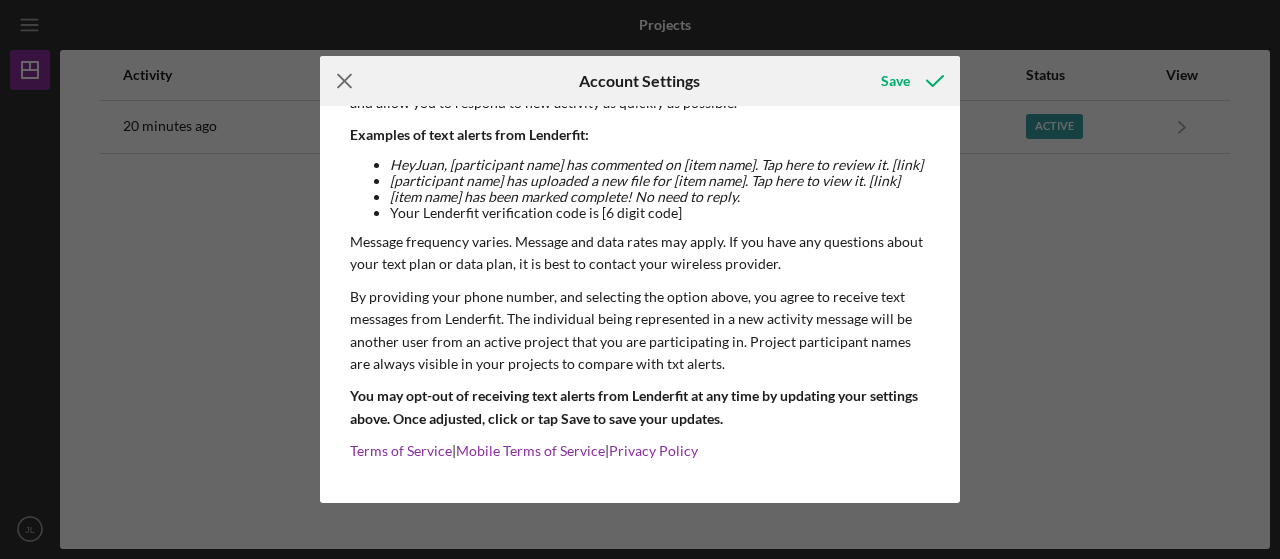 click on "Icon/Menu Close" 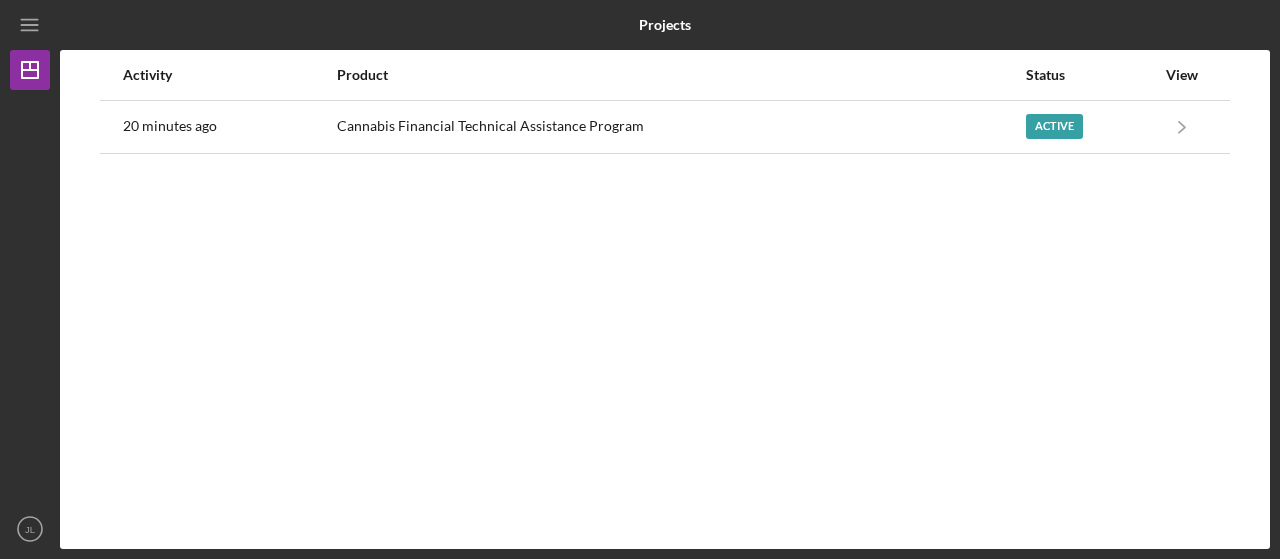 drag, startPoint x: 38, startPoint y: 227, endPoint x: 30, endPoint y: 115, distance: 112.28535 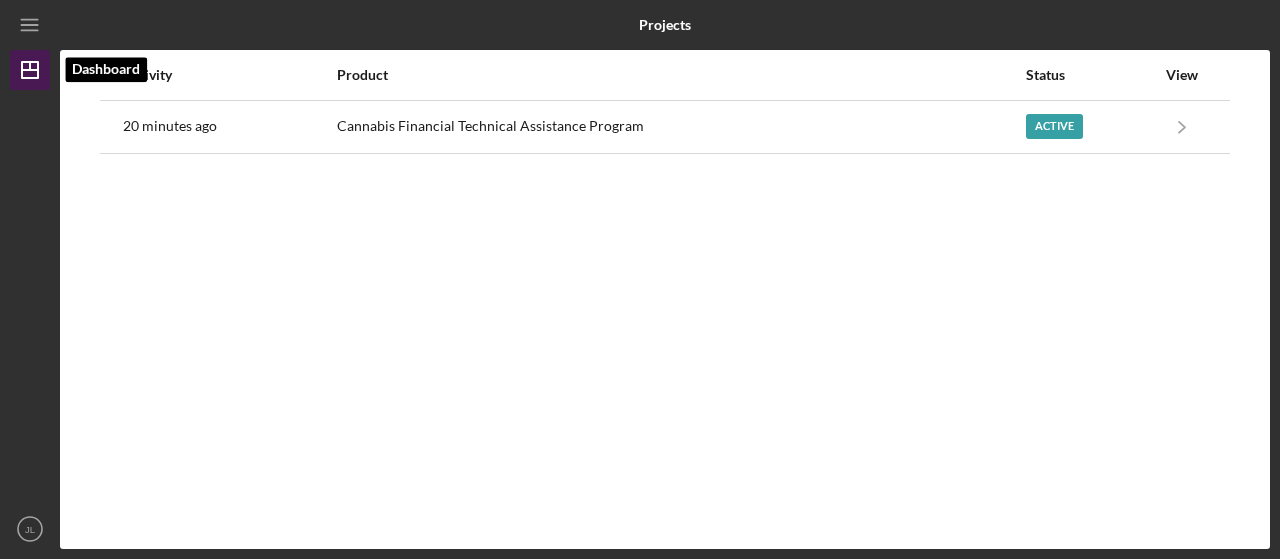 click 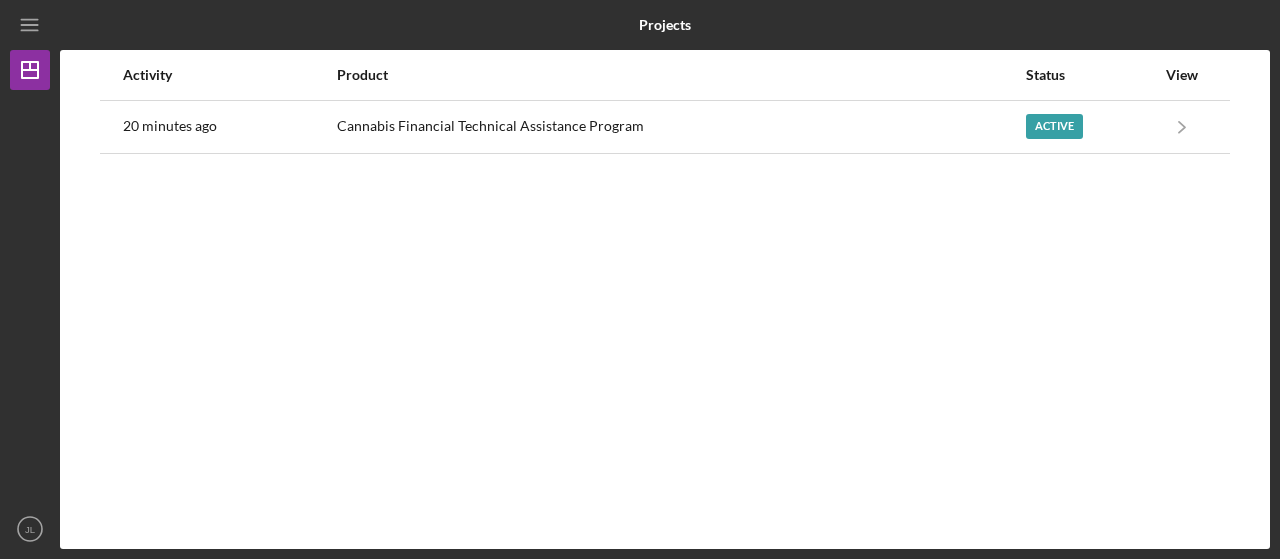 click on "Icon/Menu Icon/Dashboard Dashboard Icon/User Photo JL [FIRST] [LAST] Icon/Overflow Account Settings Logout Icon/Menu Close Close Account Settings Logout" at bounding box center [35, 274] 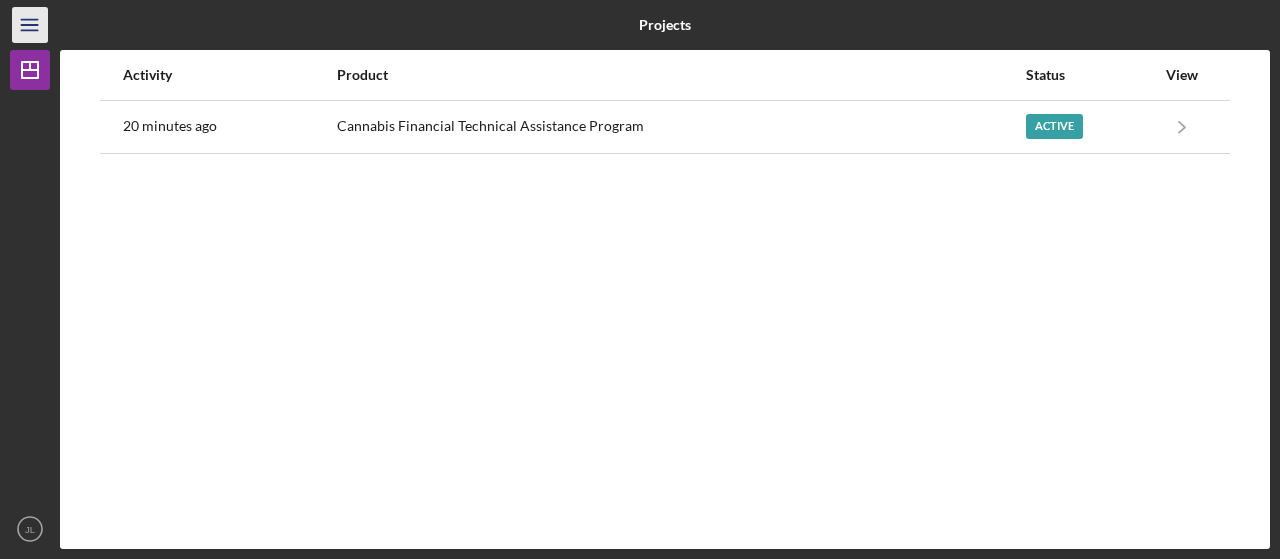 click on "Icon/Menu" 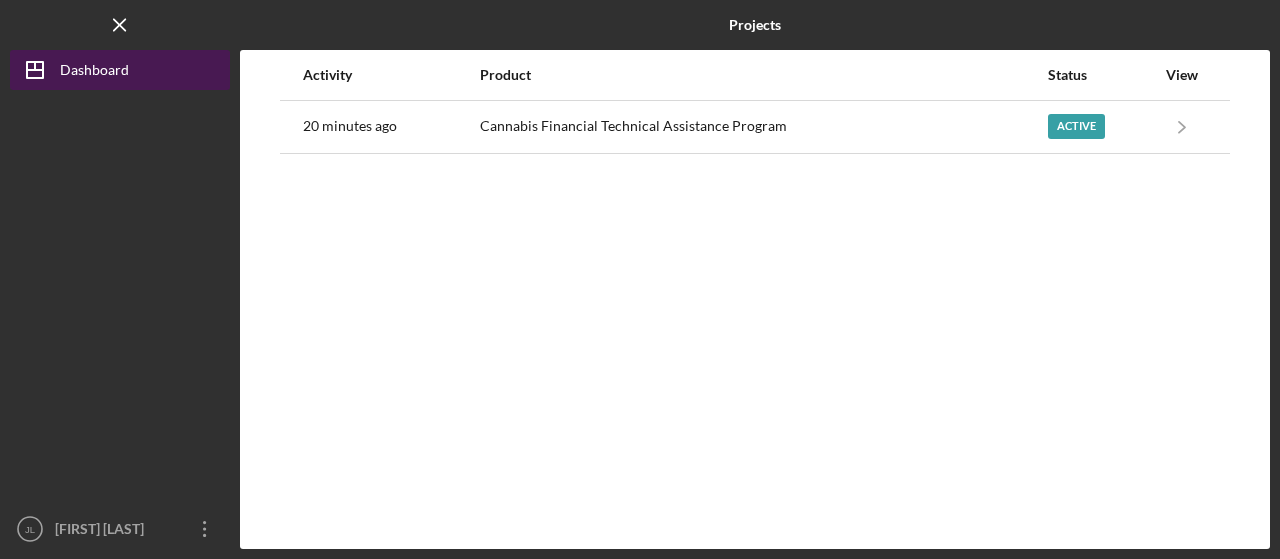 click on "Dashboard" at bounding box center (94, 72) 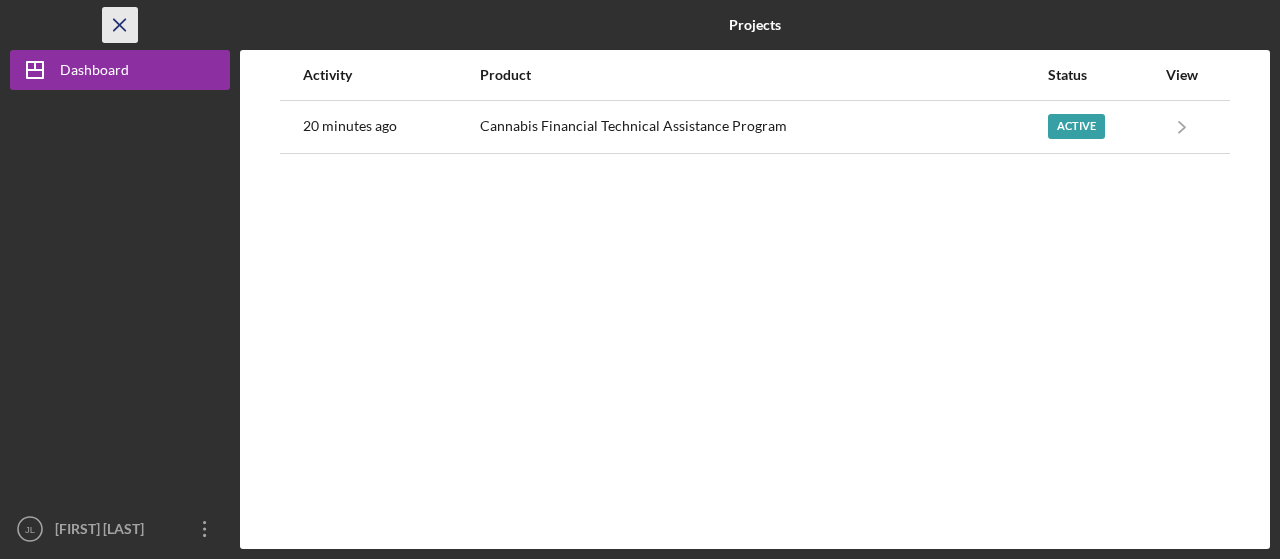 click on "Icon/Menu Close" 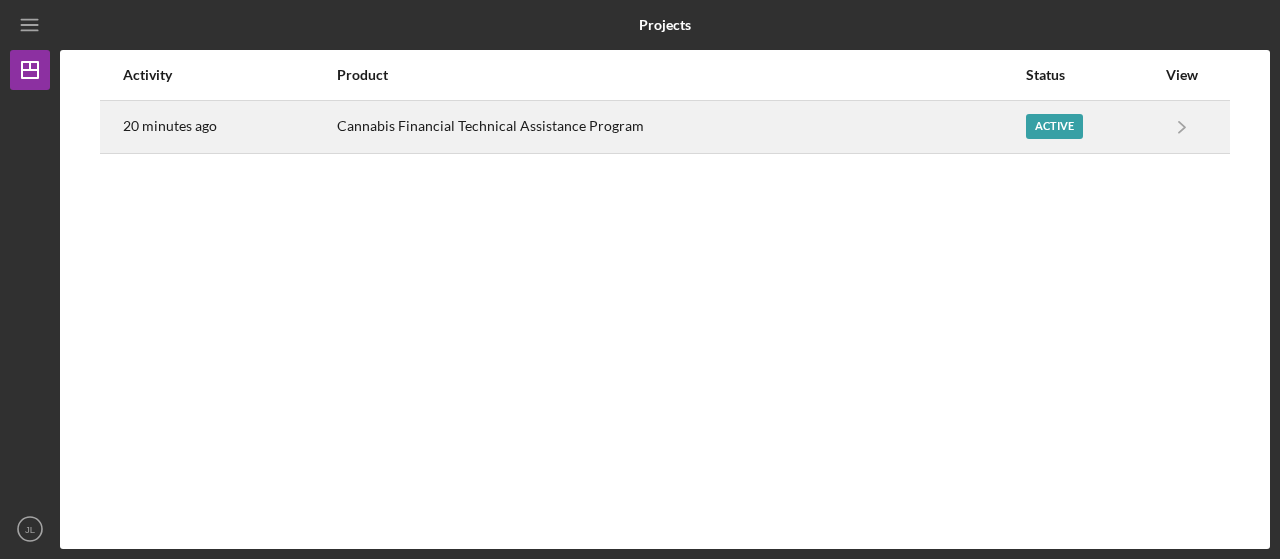 click on "20 minutes ago" at bounding box center [170, 126] 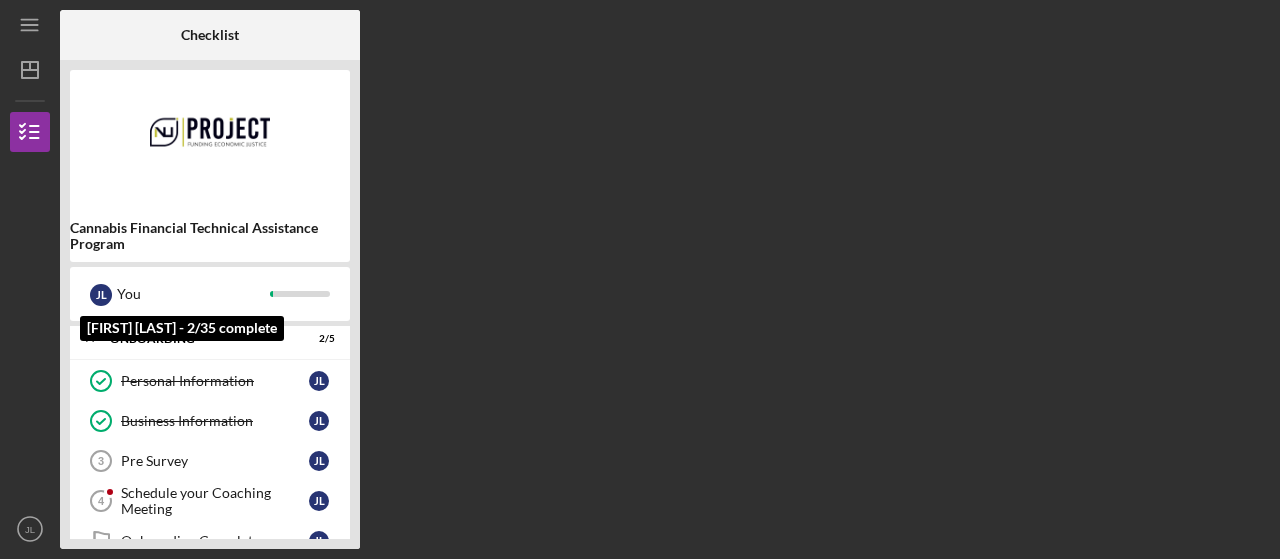 scroll, scrollTop: 2, scrollLeft: 0, axis: vertical 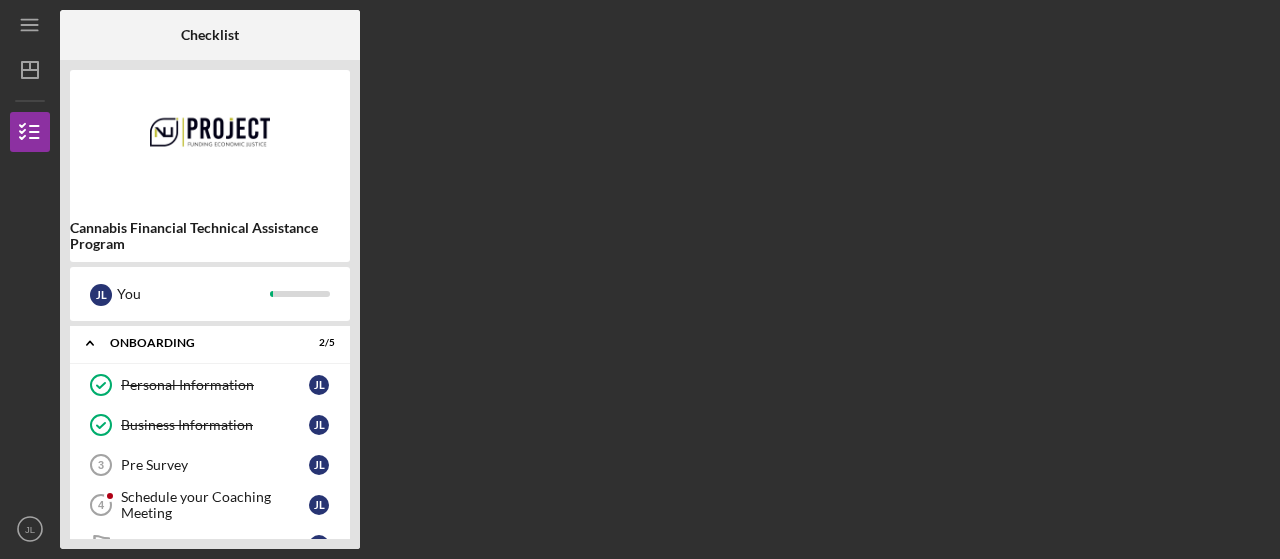click on "Checklist Cannabis Financial Technical Assistance Program JL You Icon/Expander Onboarding 2 / 5 Personal Information Personal Information JL Business Information Business Information JL Pre Survey 3 Pre Survey JL Schedule your Coaching Meeting 4 Schedule your Coaching Meeting JL Onboarding Complete Onboarding Complete JL Icon/Expander Module 1: Financial Management (Lesson 1-4) 0 / 7 Icon/Expander Module 2: Investment Readiness (Lesson 5-8) 0 / 6 Icon/Expander Module 3: Financial Documents 102 (Lesson 9-12) 0 / 7 Icon/Expander Module 4: Bonus Learning Module 0 / 8 Icon/Expander Module 5: Document Readiness (Coaching Sessions 5 & 6) 0 / 2" at bounding box center [665, 279] 